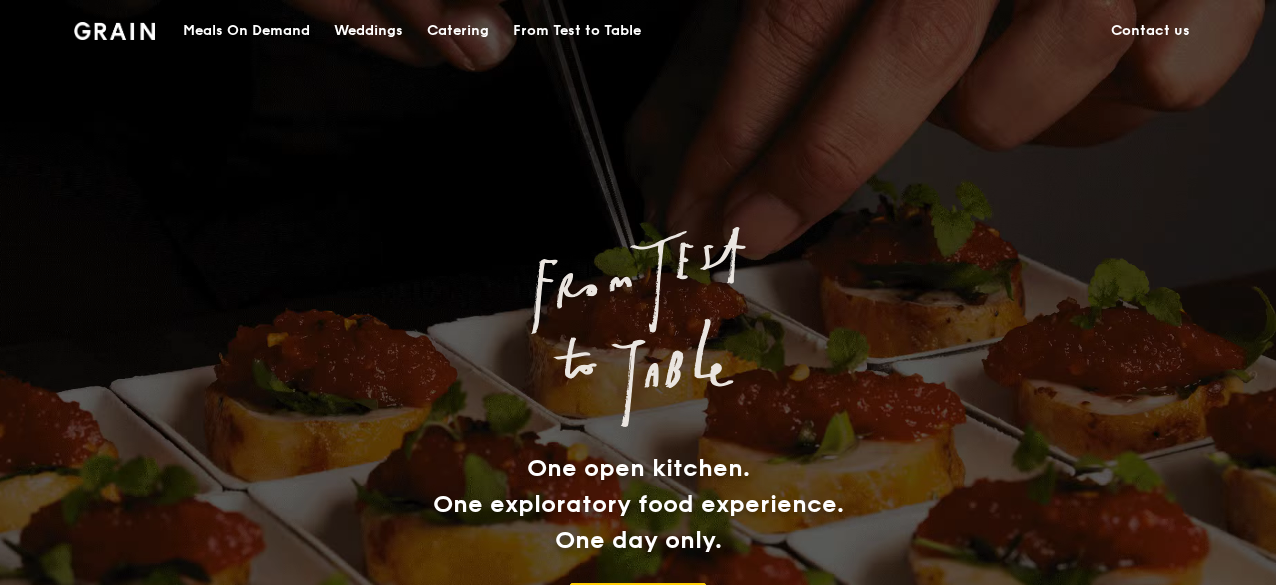 scroll, scrollTop: 0, scrollLeft: 0, axis: both 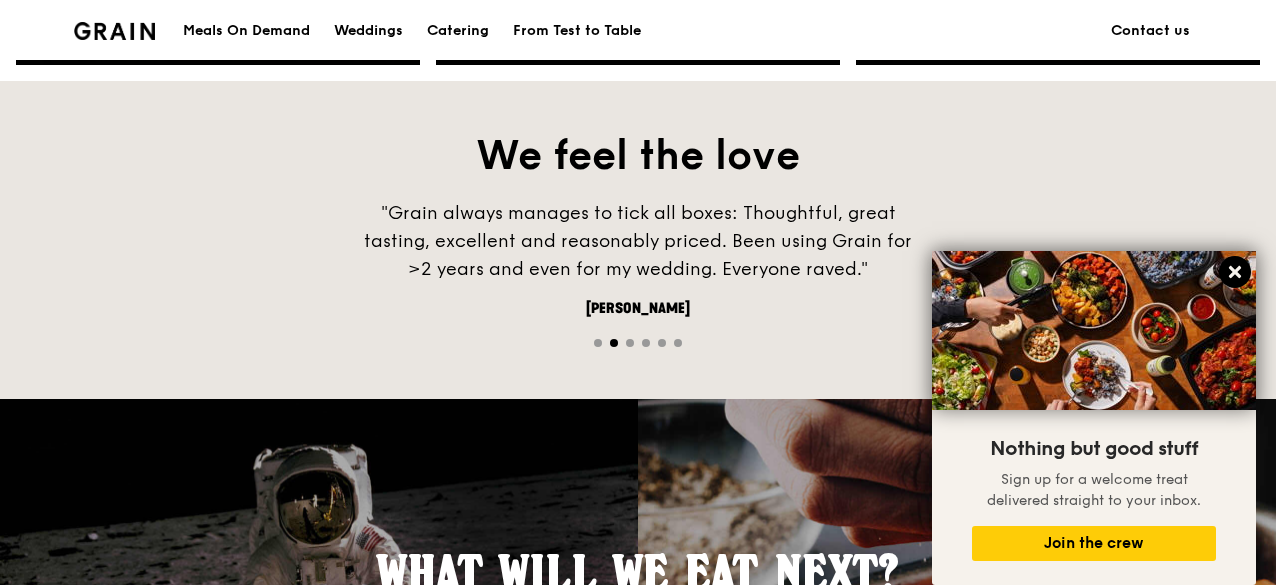 click 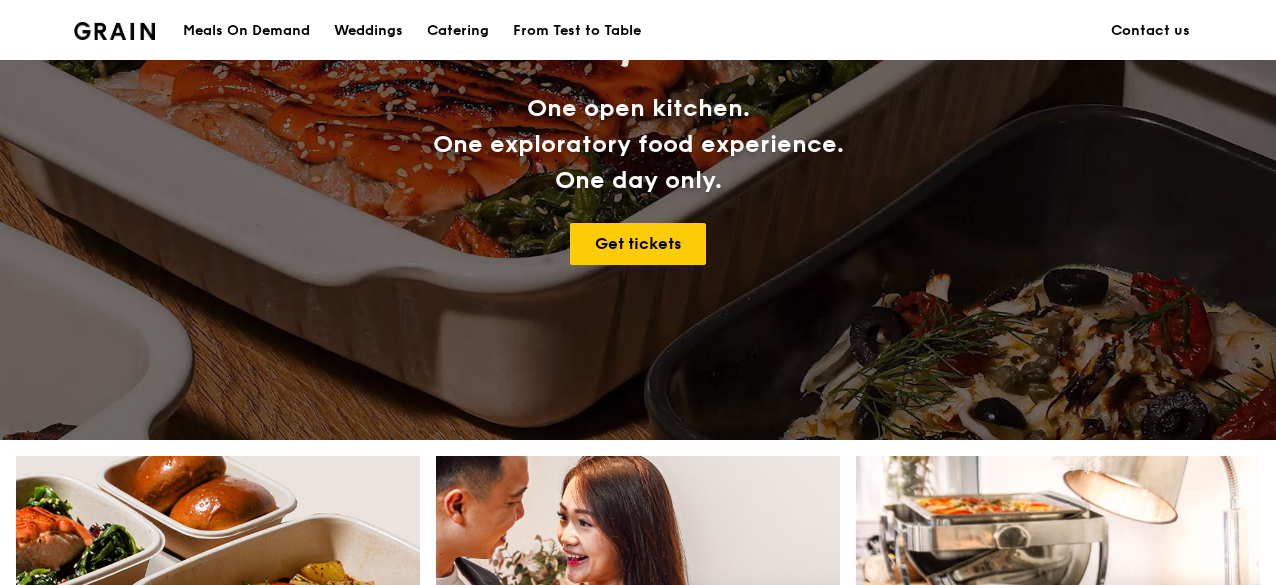 scroll, scrollTop: 356, scrollLeft: 0, axis: vertical 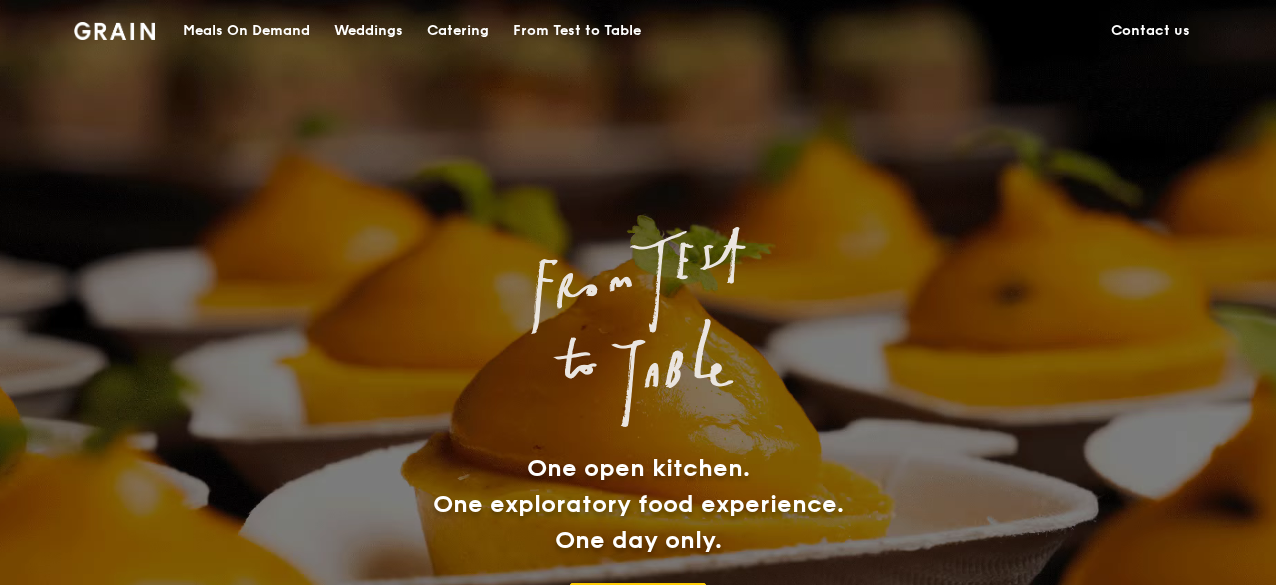 click on "Meals On Demand" at bounding box center (246, 31) 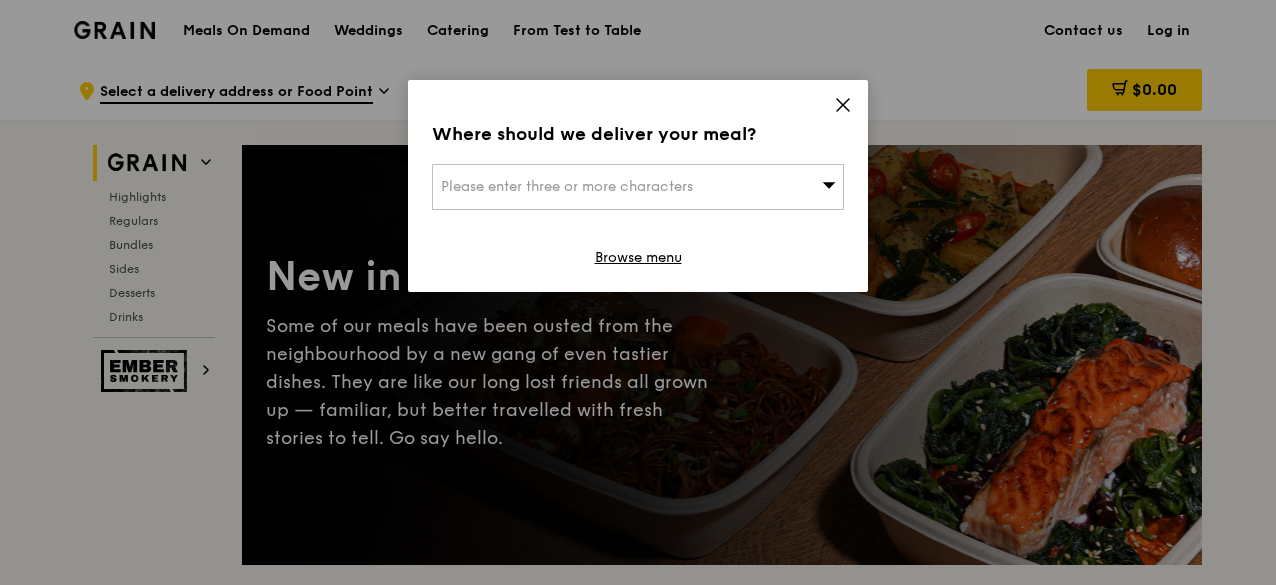 click on "Please enter three or more characters" at bounding box center (567, 186) 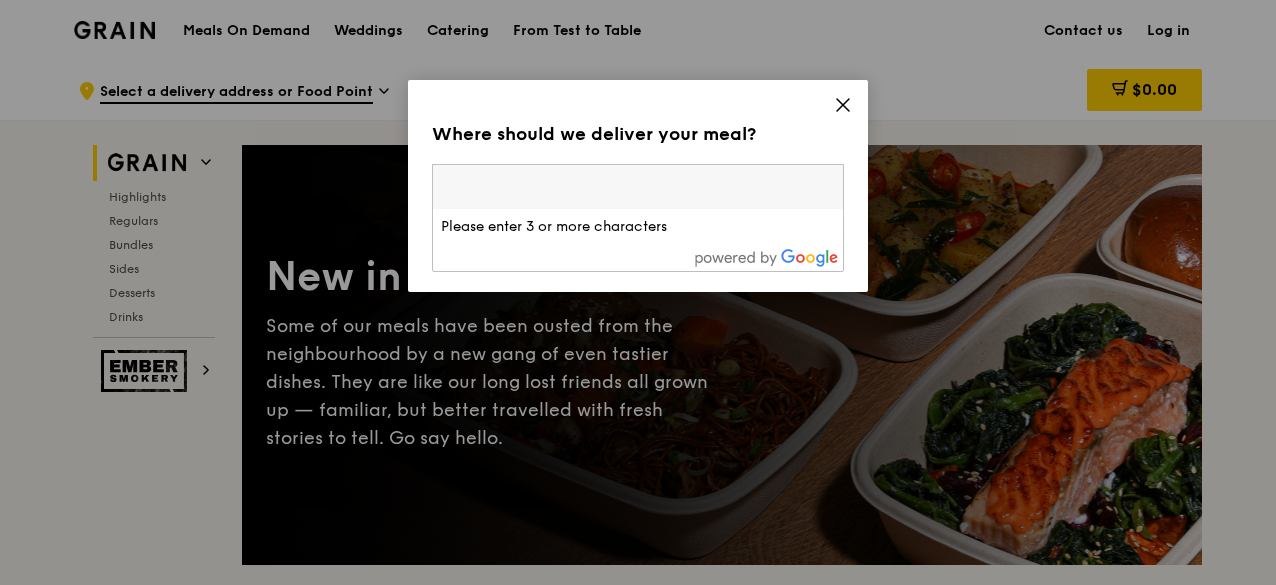 click at bounding box center (638, 187) 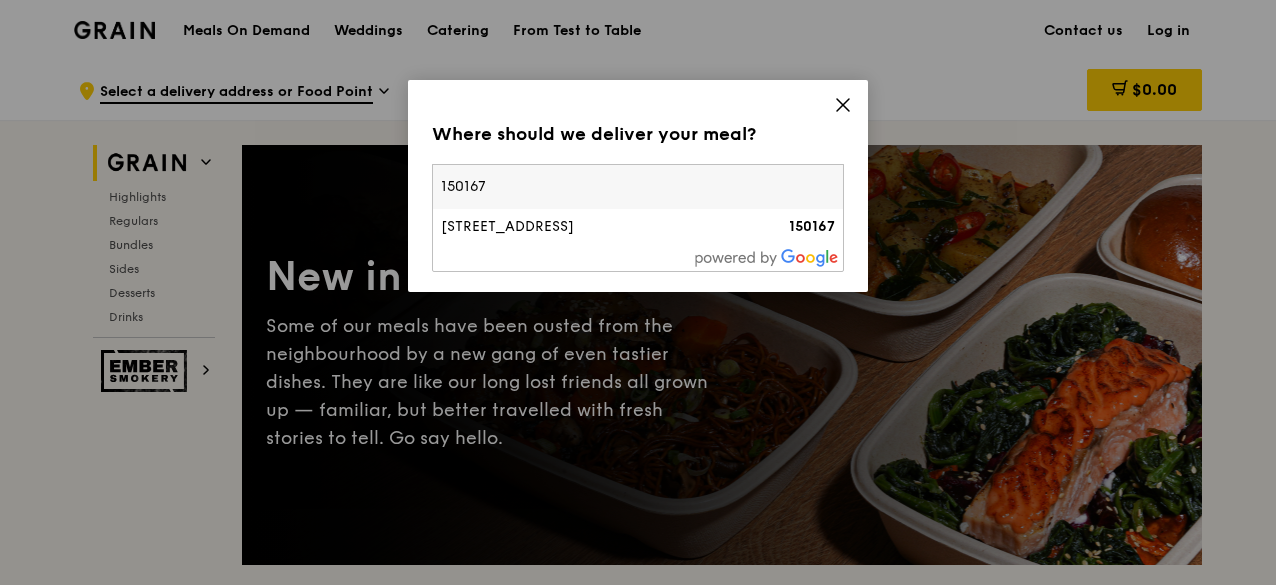 type on "150167" 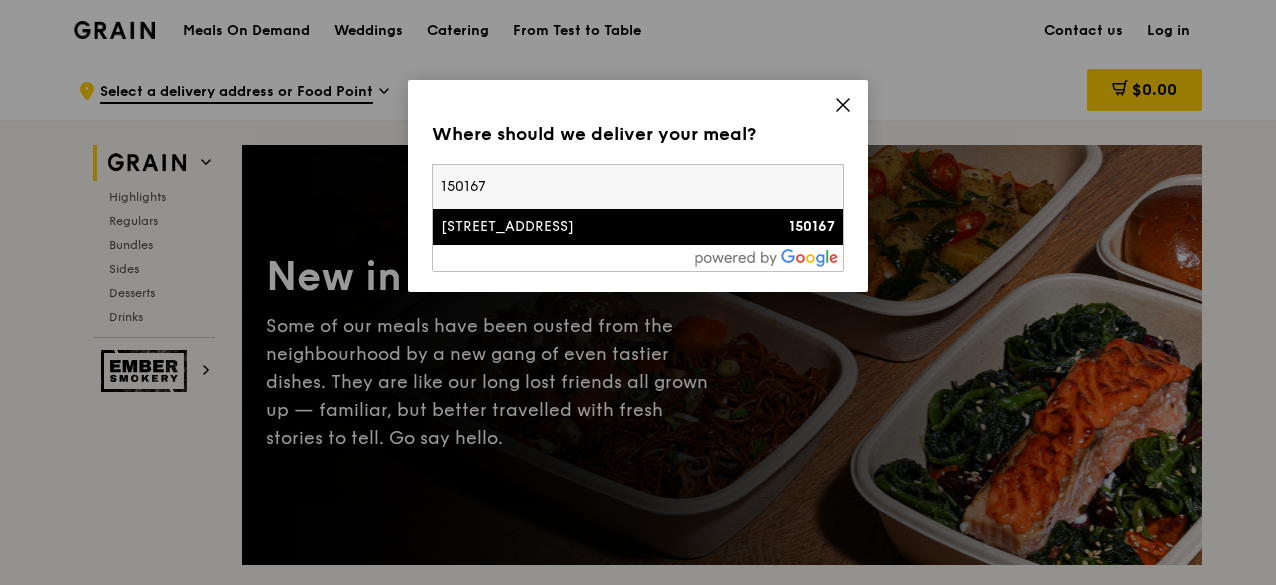 click on "[STREET_ADDRESS]" at bounding box center [589, 227] 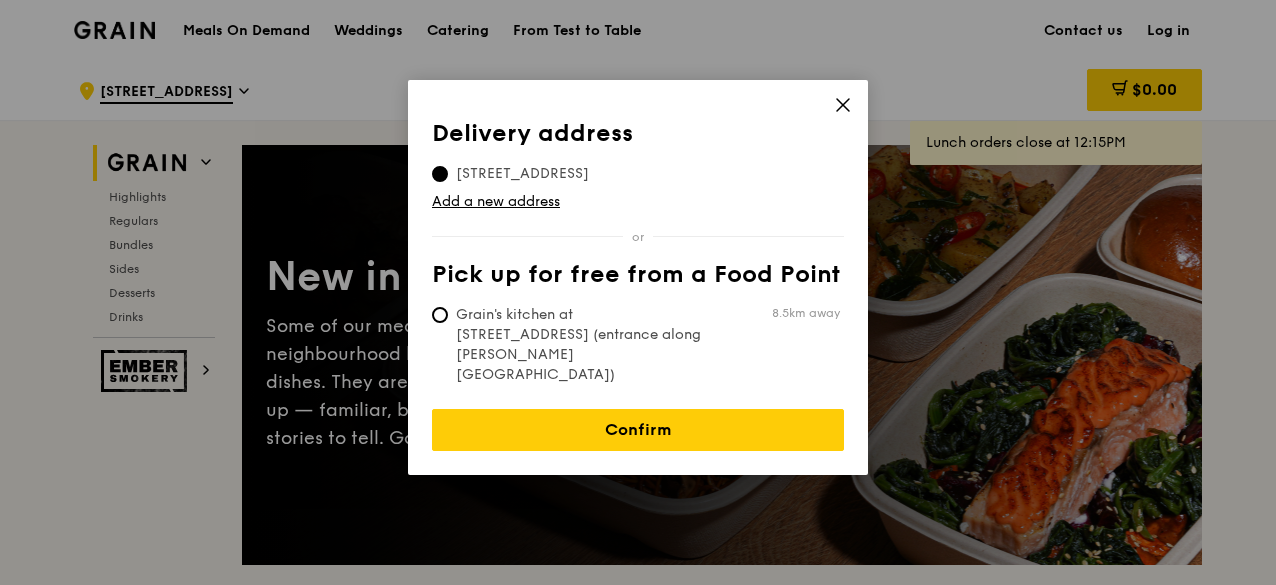 scroll, scrollTop: 1333, scrollLeft: 0, axis: vertical 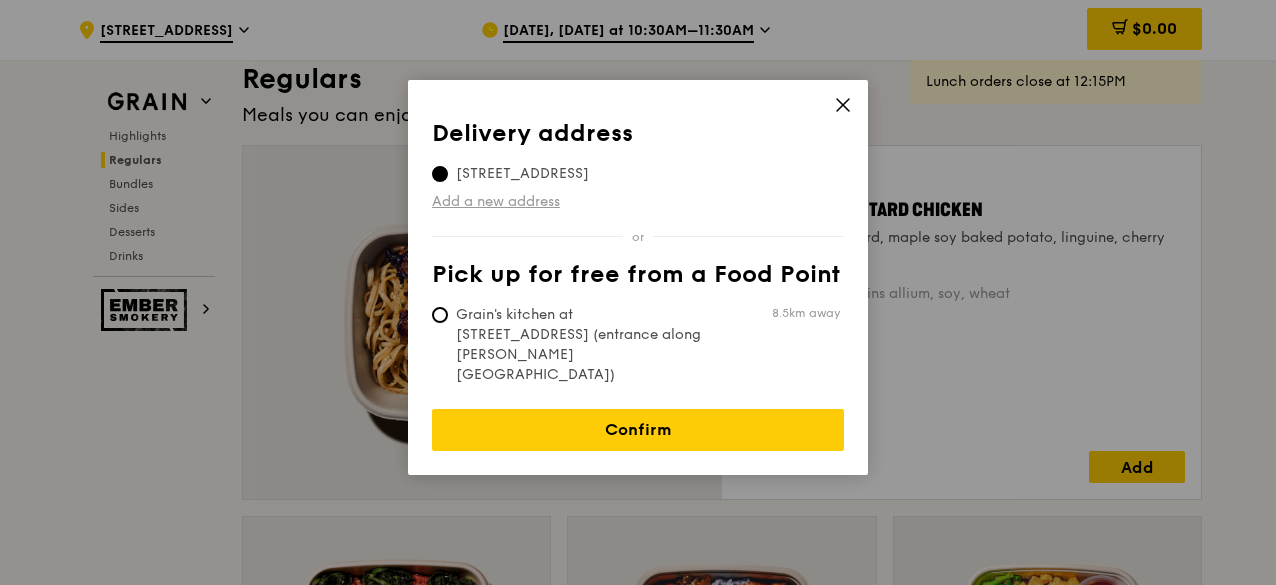 click on "Add a new address" at bounding box center [638, 202] 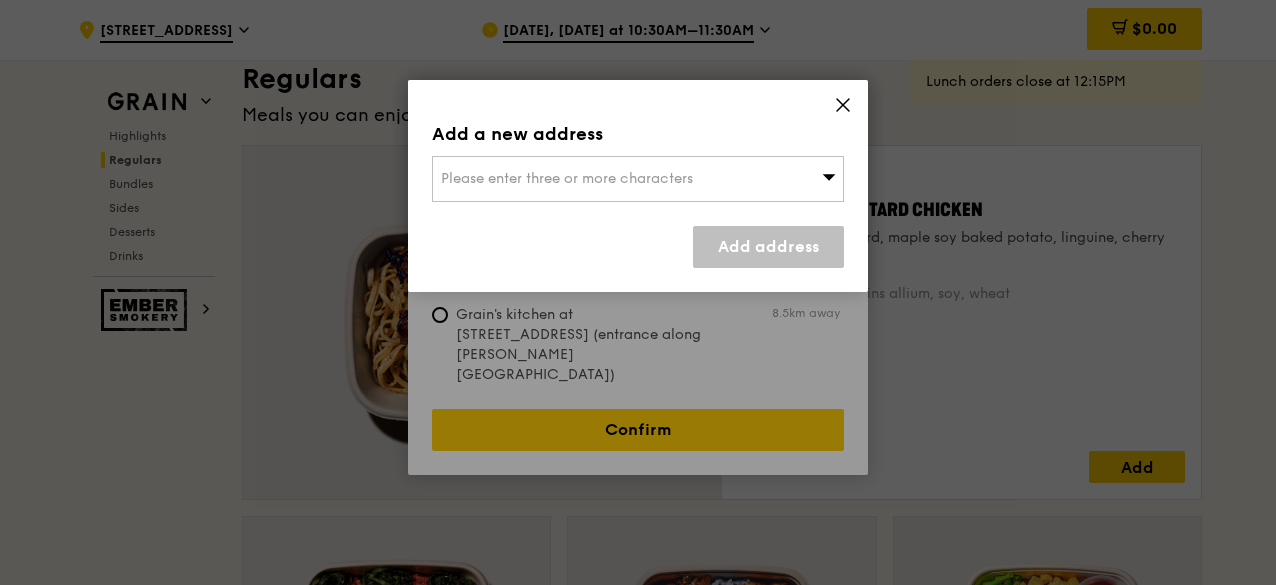 click 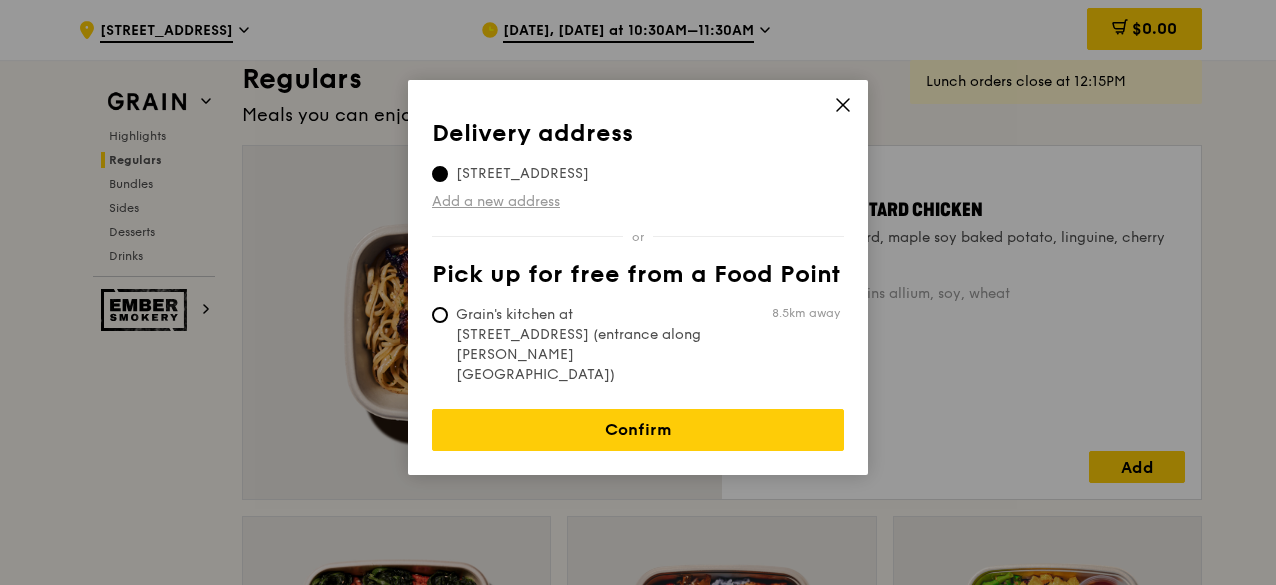 click on "Add a new address" at bounding box center [638, 202] 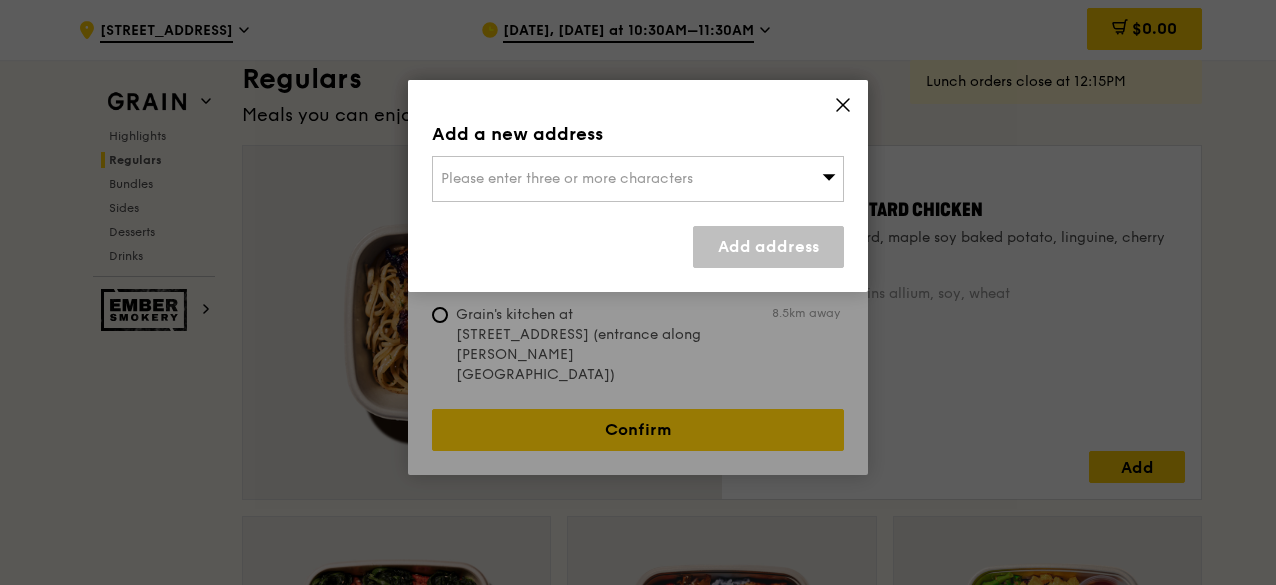 drag, startPoint x: 845, startPoint y: 100, endPoint x: 840, endPoint y: 115, distance: 15.811388 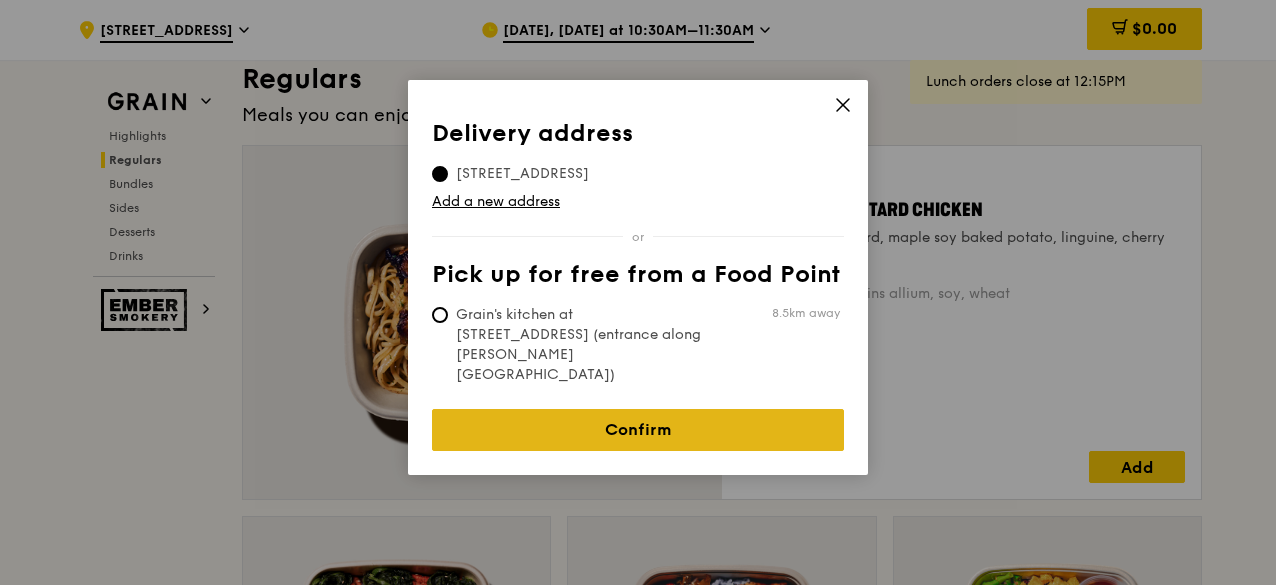 click on "Confirm" at bounding box center [638, 430] 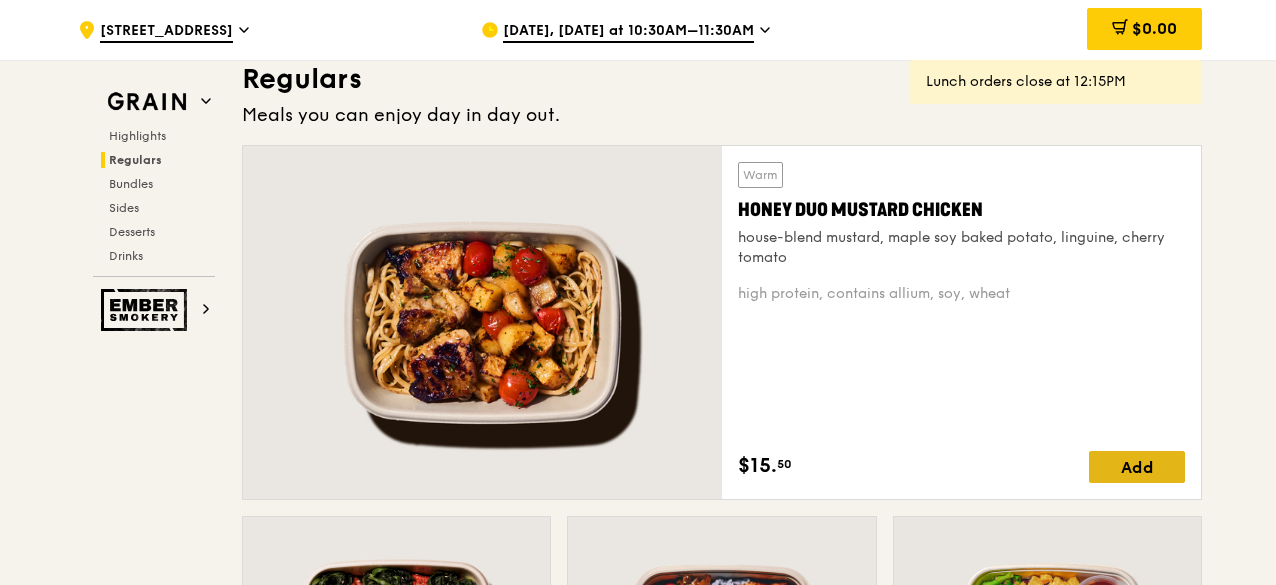 click on "Add" at bounding box center [1137, 467] 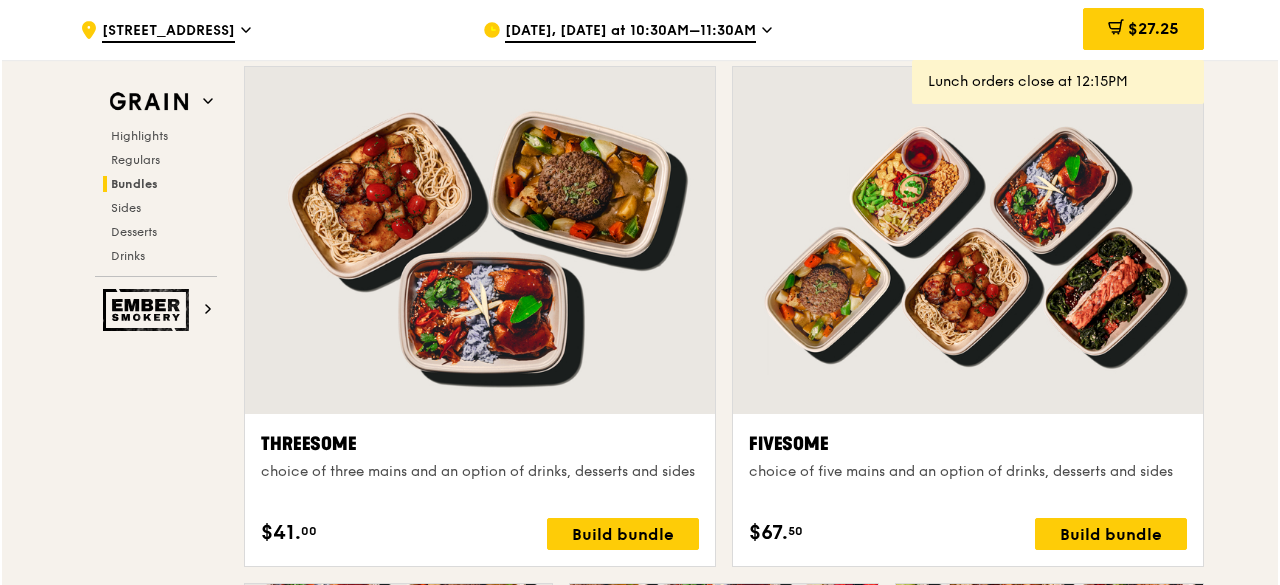 scroll, scrollTop: 3514, scrollLeft: 0, axis: vertical 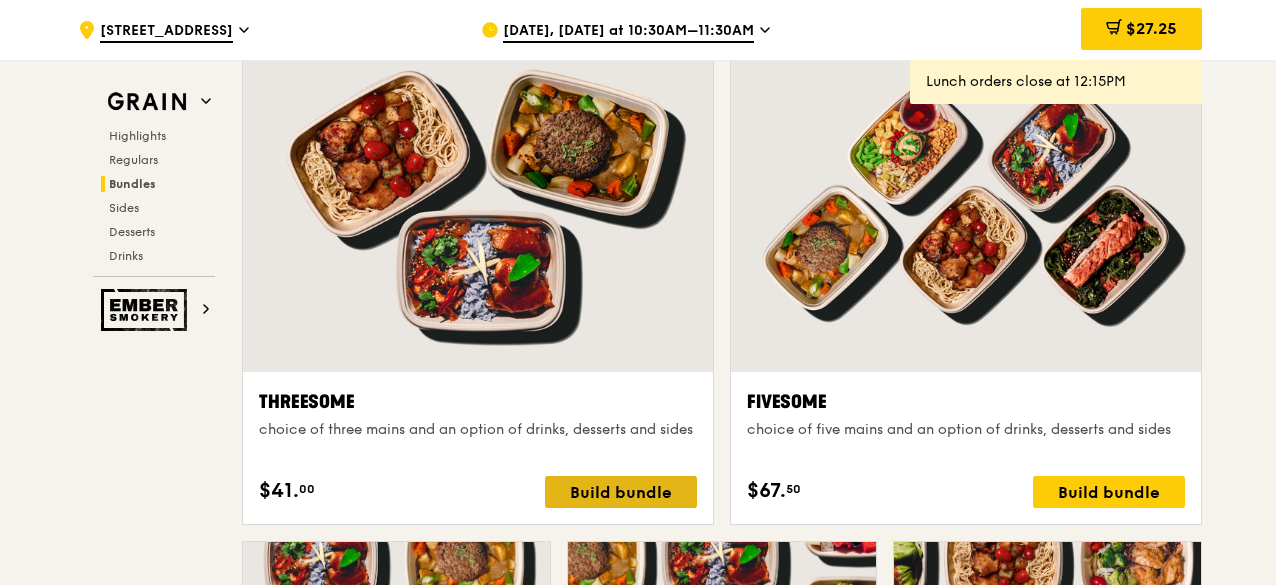 click on "Build bundle" at bounding box center (621, 492) 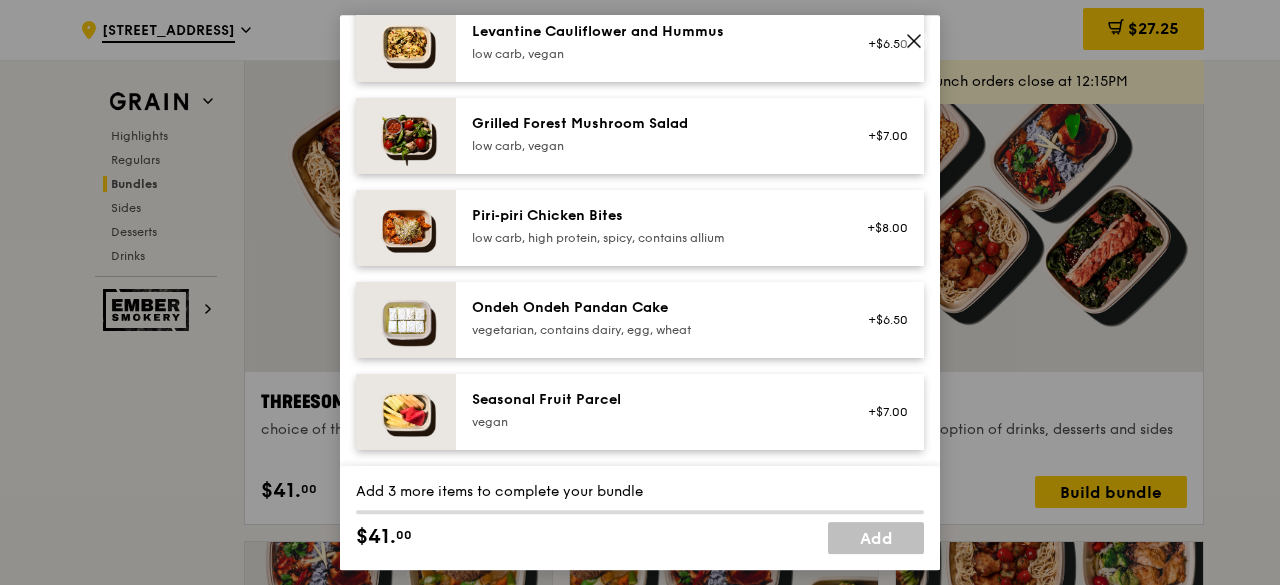scroll, scrollTop: 0, scrollLeft: 0, axis: both 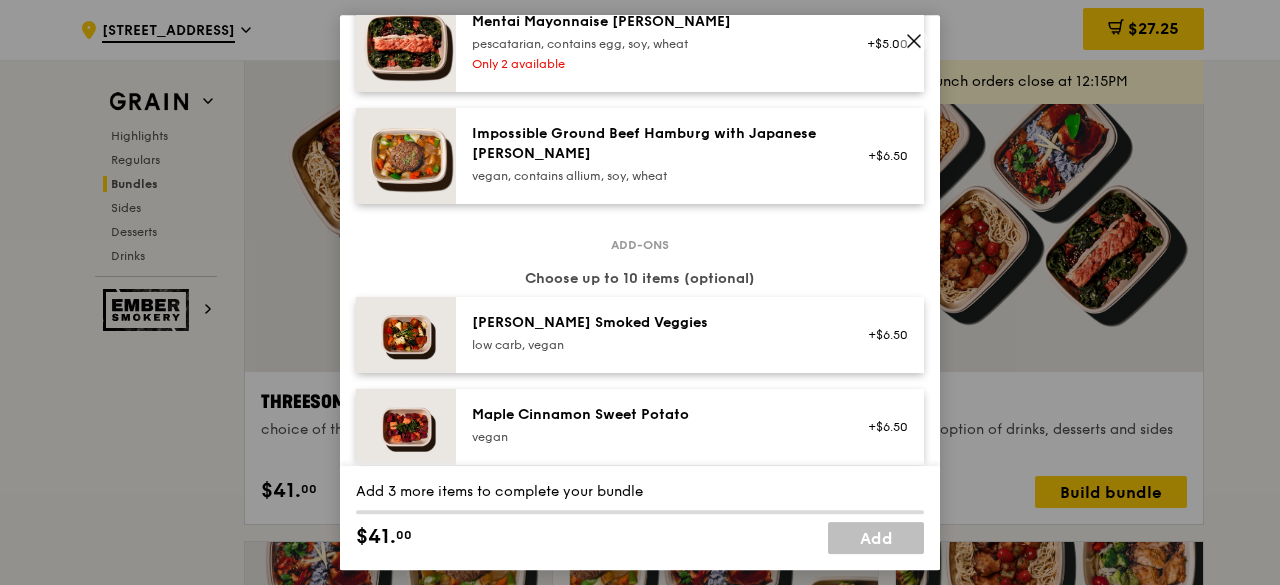 click 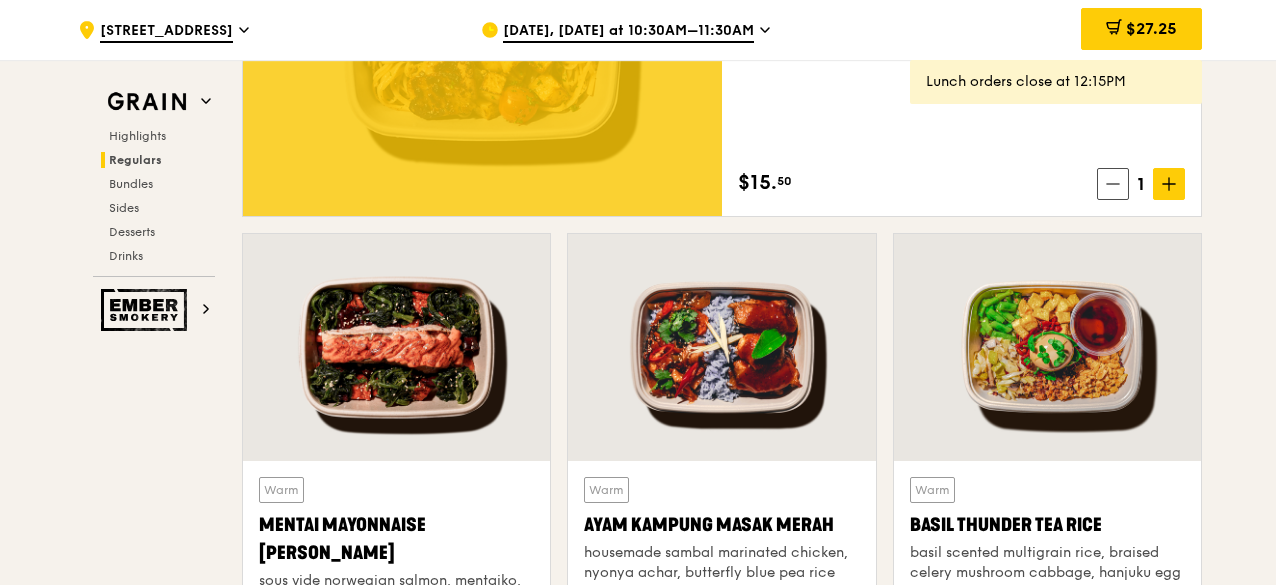 scroll, scrollTop: 1626, scrollLeft: 0, axis: vertical 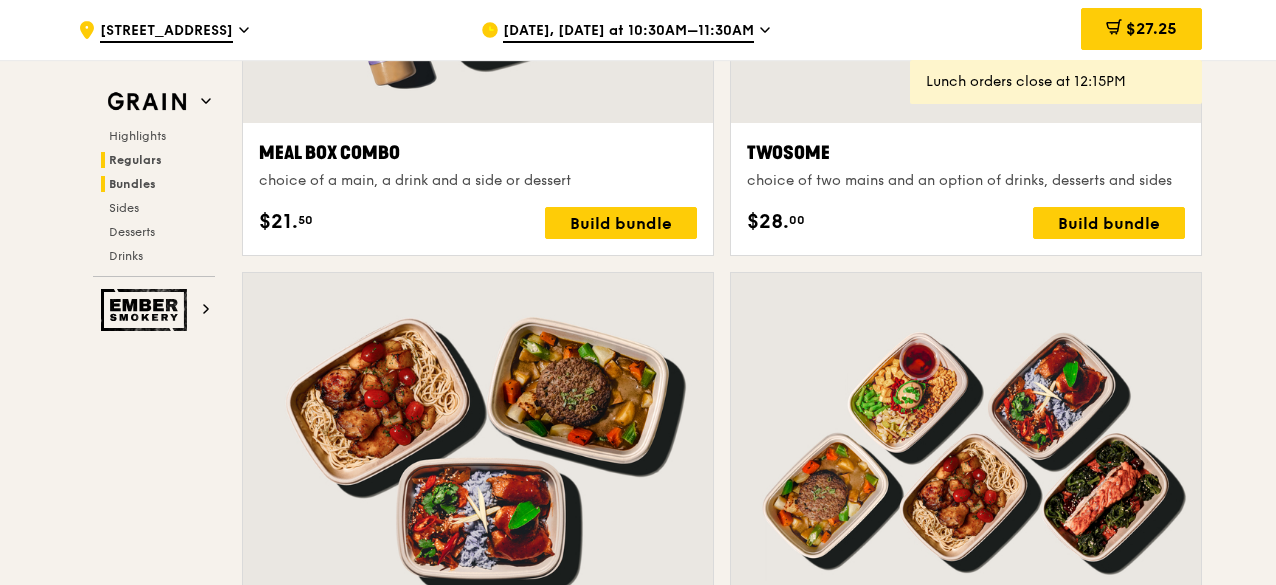 click on "Regulars" at bounding box center (135, 160) 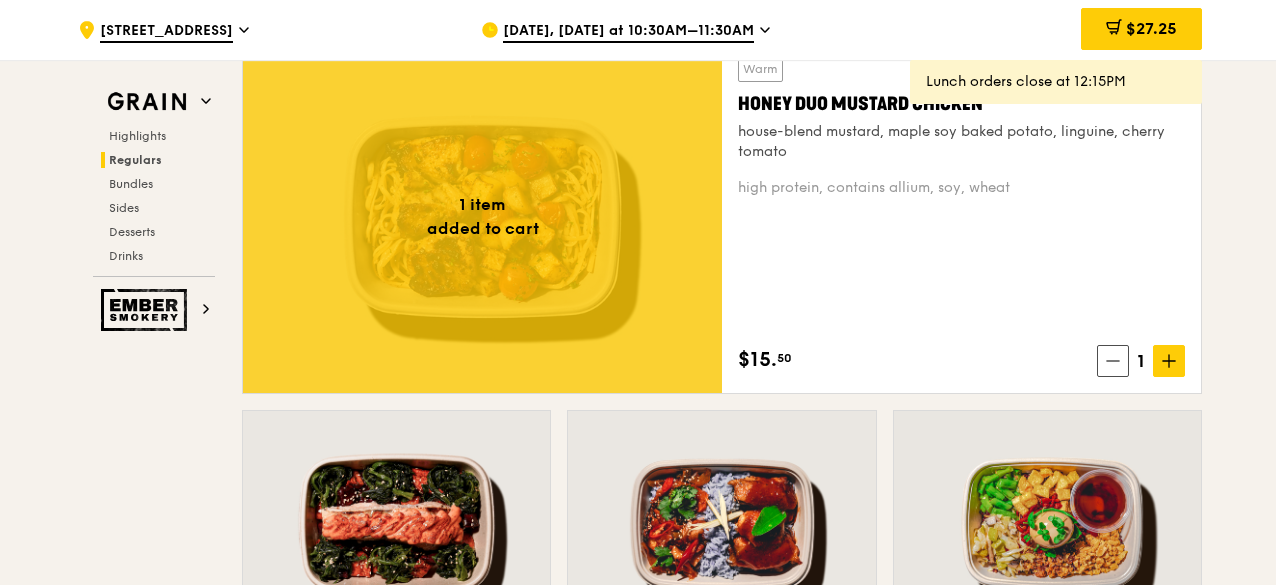 scroll, scrollTop: 1313, scrollLeft: 0, axis: vertical 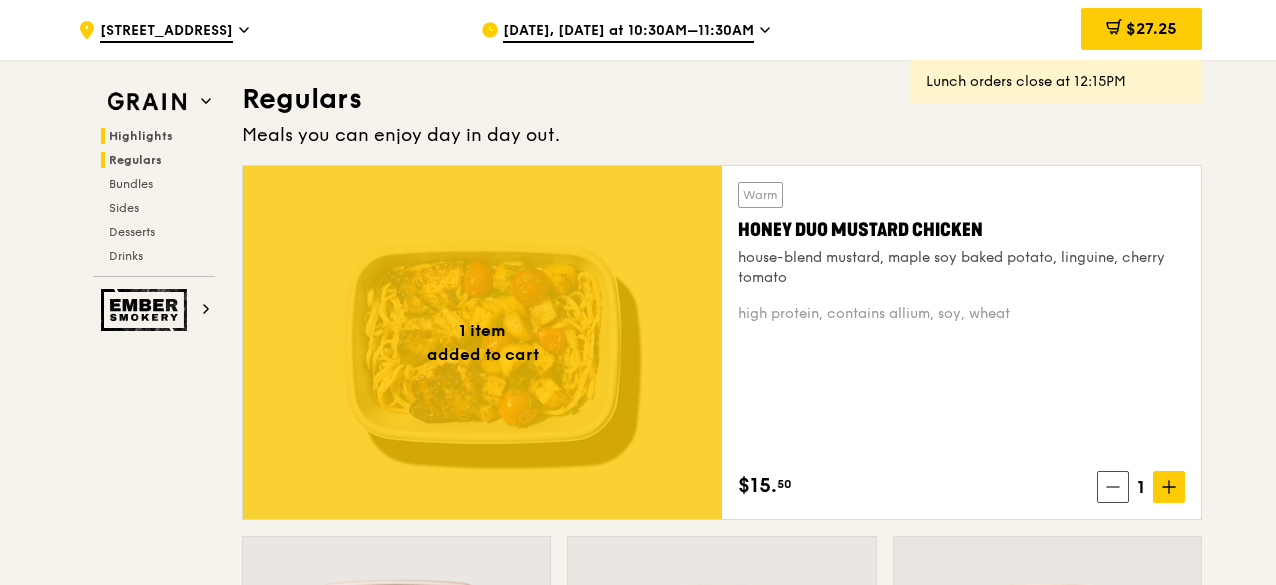 click on "Highlights" at bounding box center [141, 136] 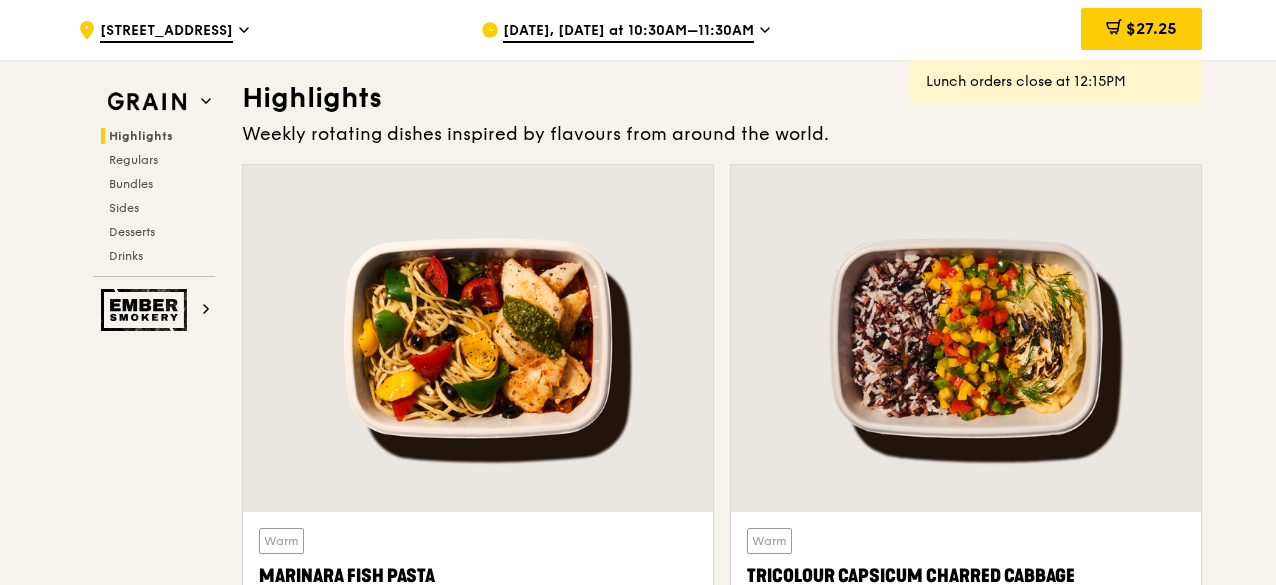 scroll, scrollTop: 0, scrollLeft: 0, axis: both 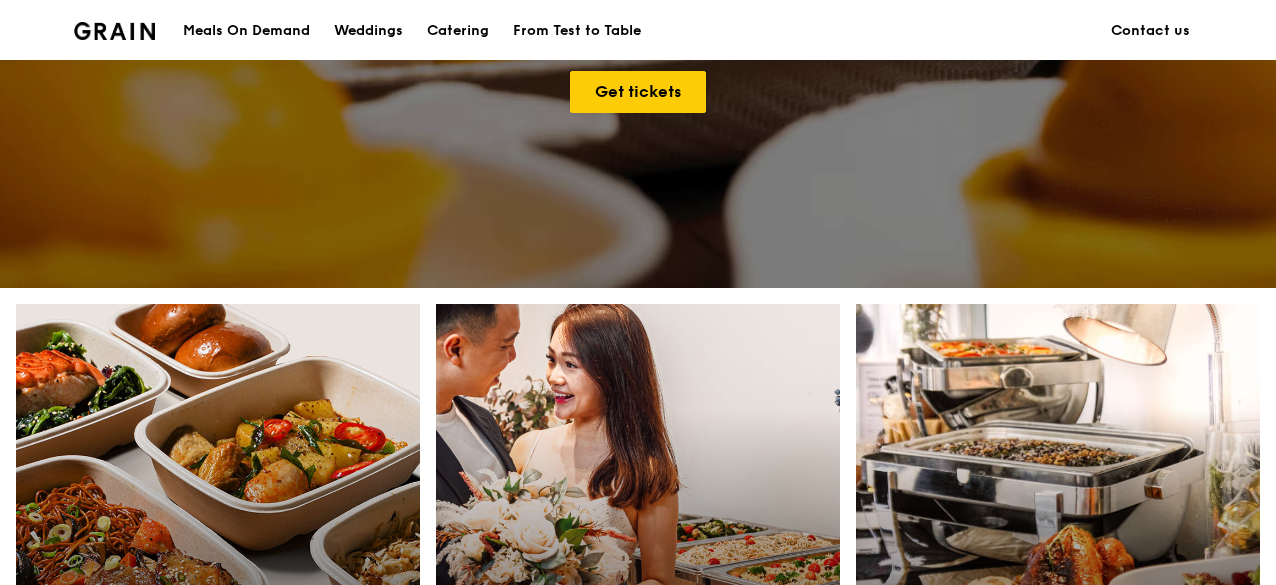 drag, startPoint x: 1272, startPoint y: 258, endPoint x: 1279, endPoint y: 279, distance: 22.135944 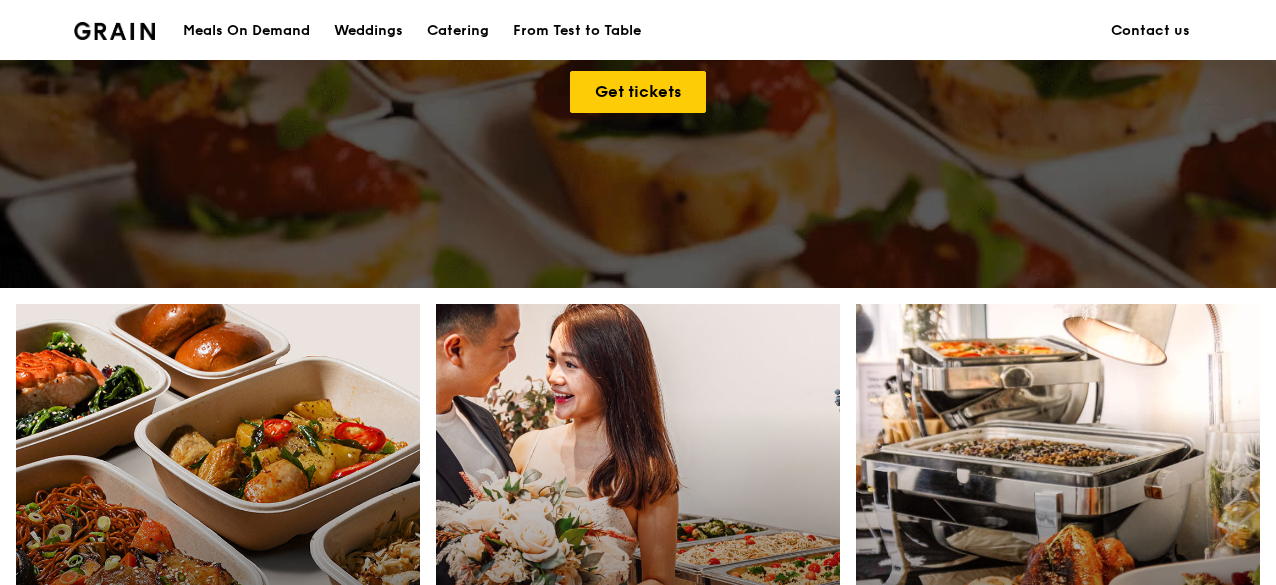 click on "Grain logo
Meals On Demand
Weddings
Catering
From Test to Table
Contact us
One open kitchen. One exploratory food experience. One day only.
Get tickets
One open kitchen. One exploratory food experience. One day only.
Get tickets
Meals On Demand Enjoy wholesome and delicious meals on the fly, available for same-day delivery.
Order now
Weddings by Grain Celebrate your wedding day with the bliss of delicious food surrounded by your loved ones.
Plan now
Catering Dishes to delight your guests, at gatherings and events of all sizes.
Plan now
We feel the love
Bambby
"Everyone licked the plates clean. Only complaint is that food was so good we had a hard time picking a favourite."" at bounding box center (638, 823) 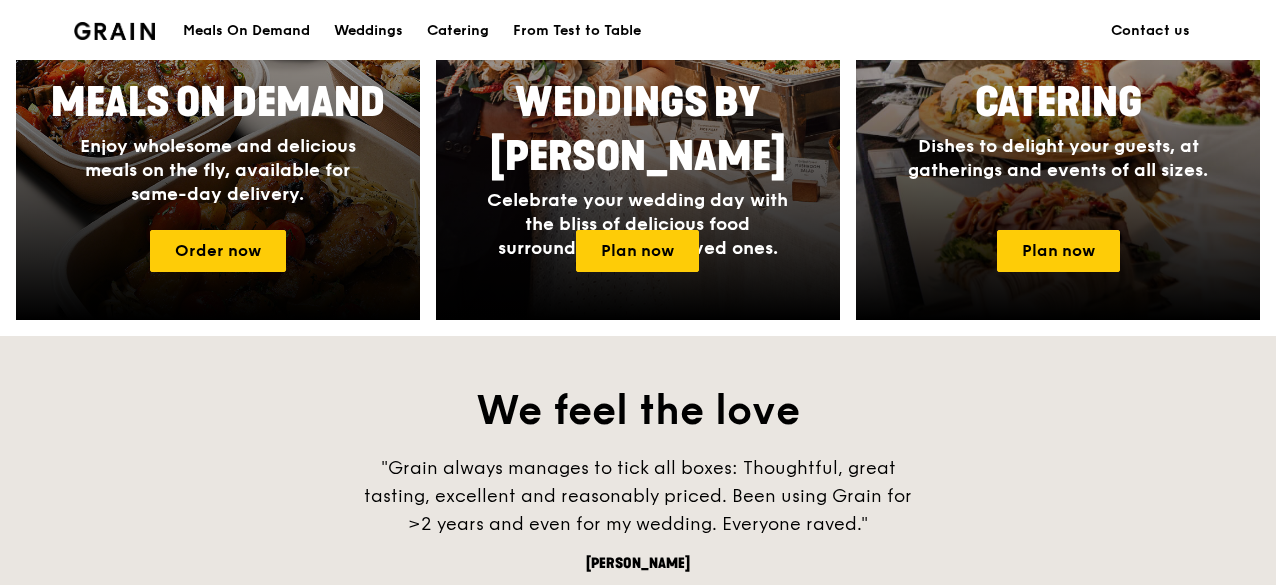 scroll, scrollTop: 2084, scrollLeft: 0, axis: vertical 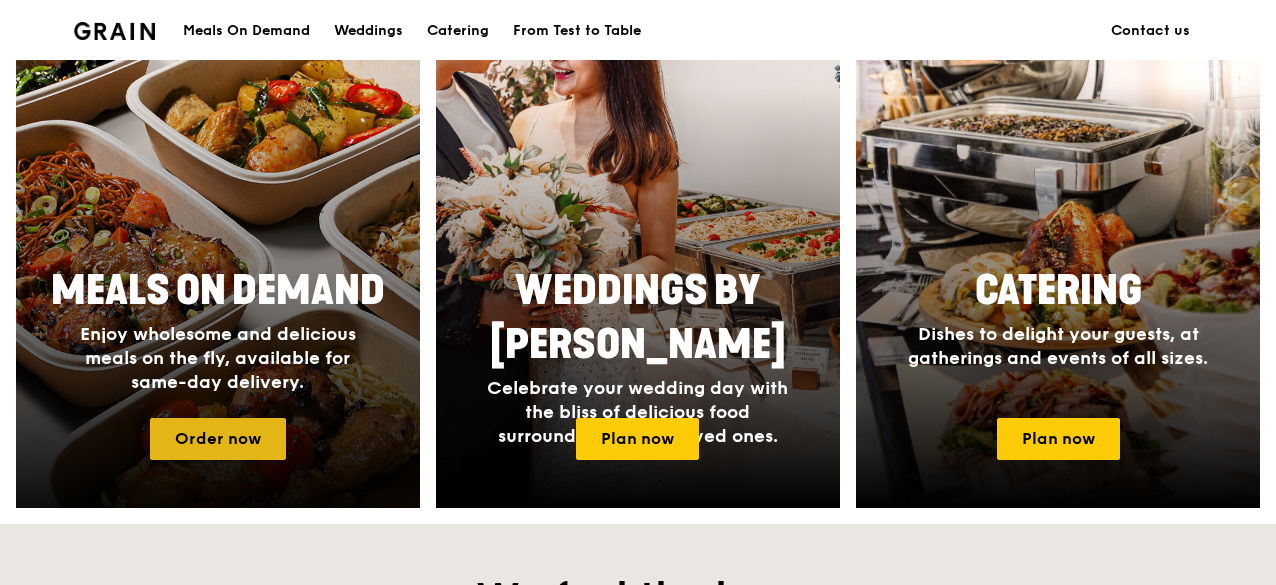 click on "Order now" at bounding box center (218, 439) 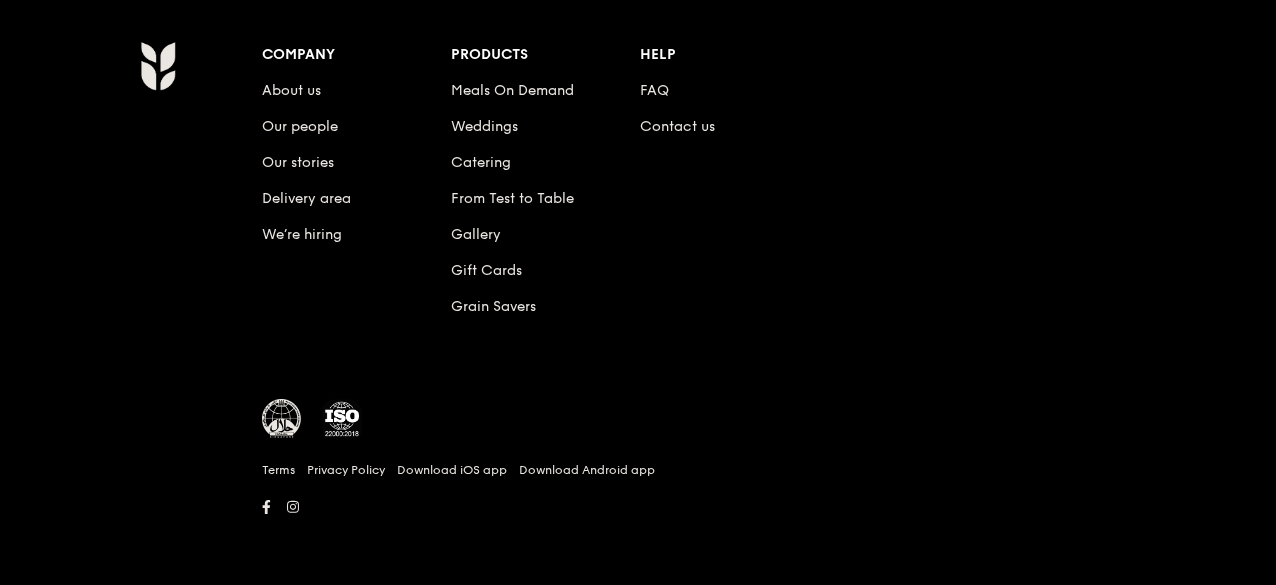 scroll, scrollTop: 0, scrollLeft: 0, axis: both 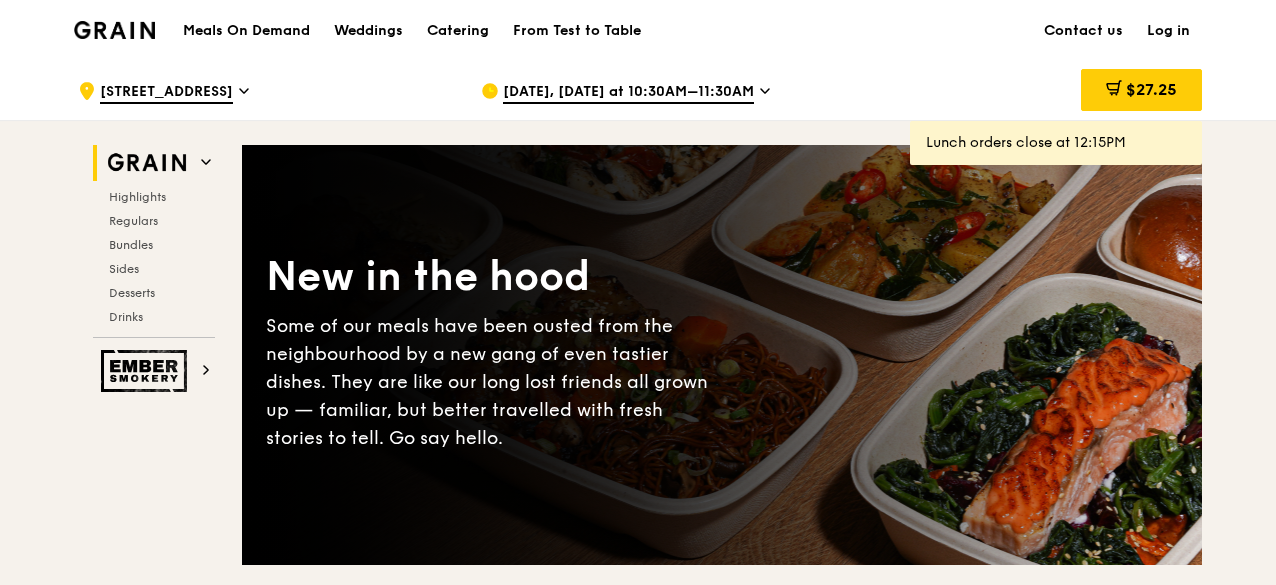 click on "[DATE], [DATE] at 10:30AM–11:30AM" at bounding box center (628, 93) 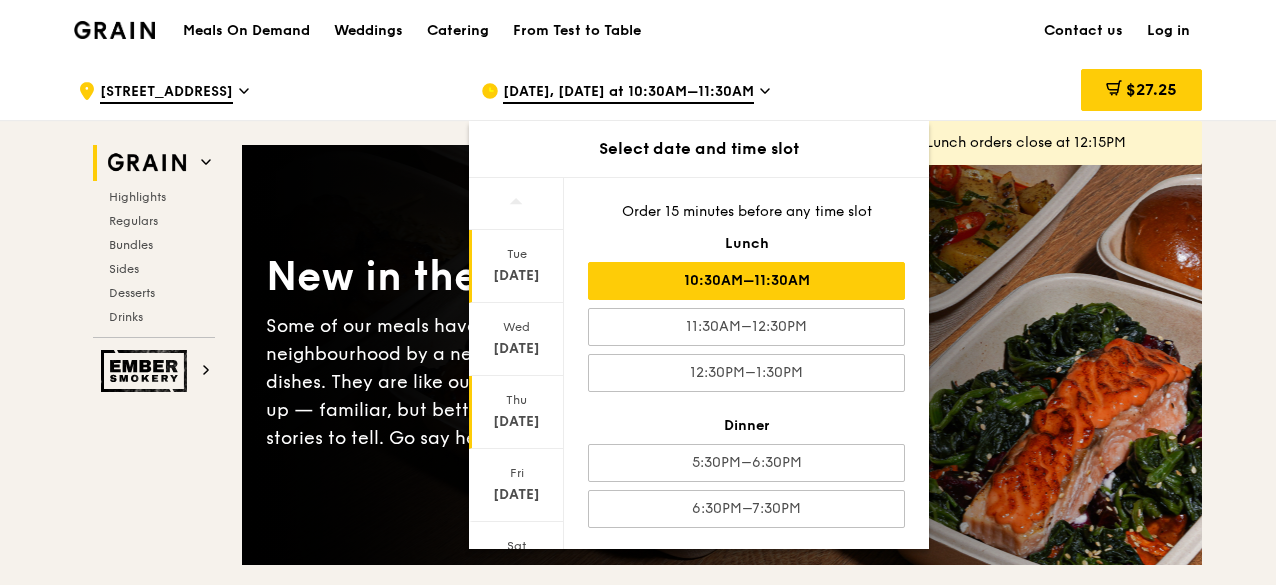 click on "[DATE]" at bounding box center [516, 422] 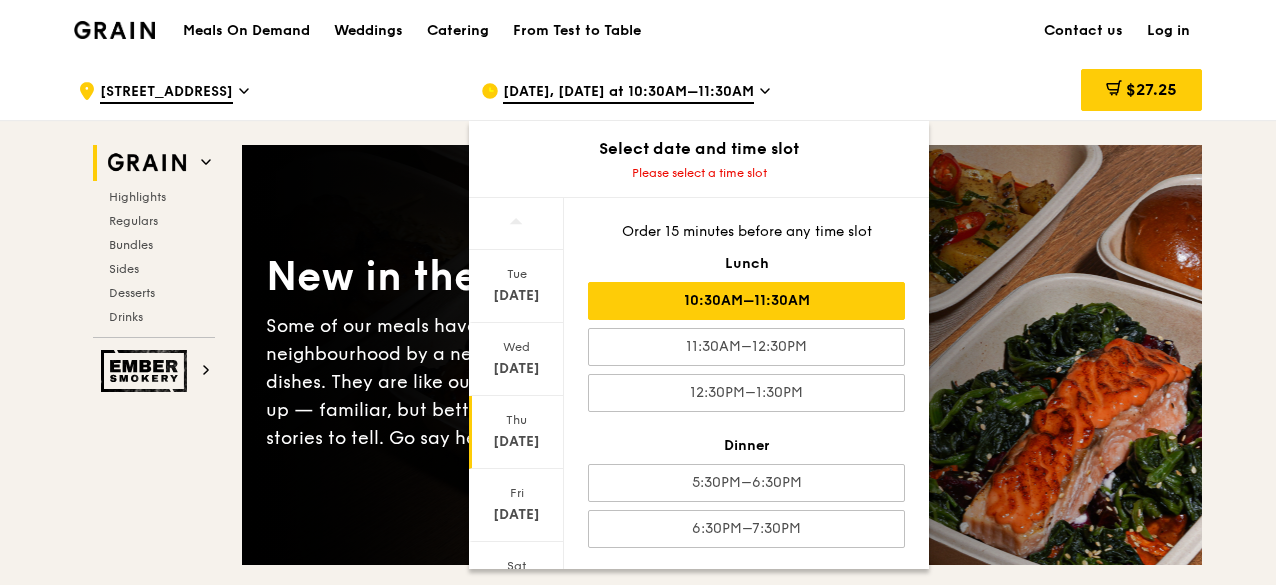 click on "10:30AM–11:30AM" at bounding box center [746, 301] 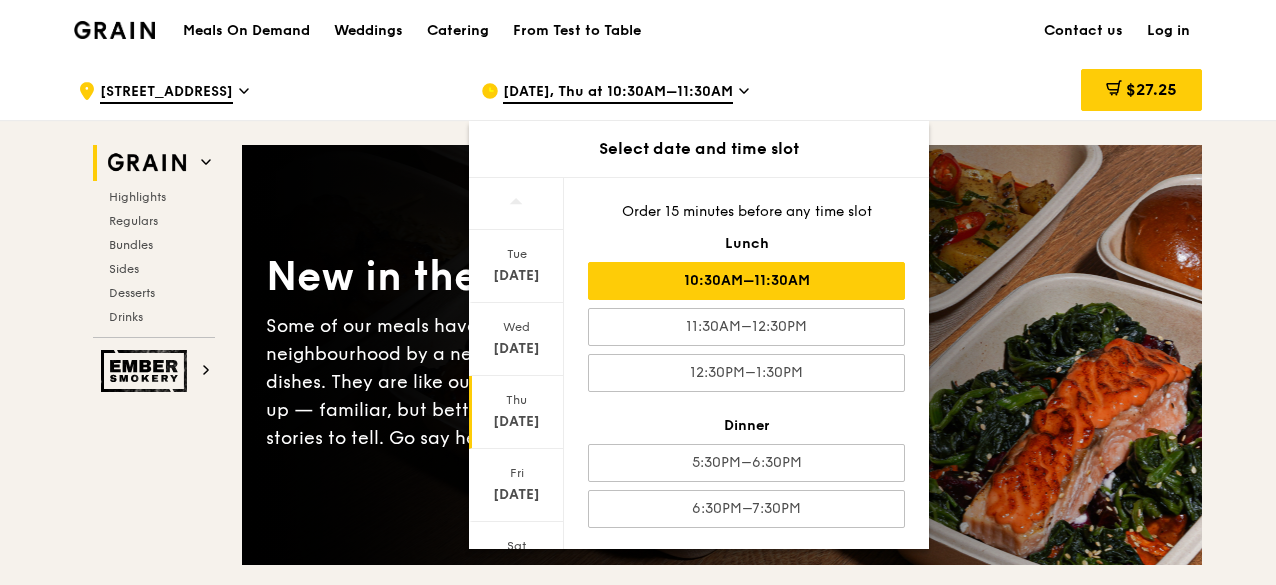 click on "Meals On Demand
Weddings
Catering
From Test to Table
Contact us
Log in" at bounding box center (638, 30) 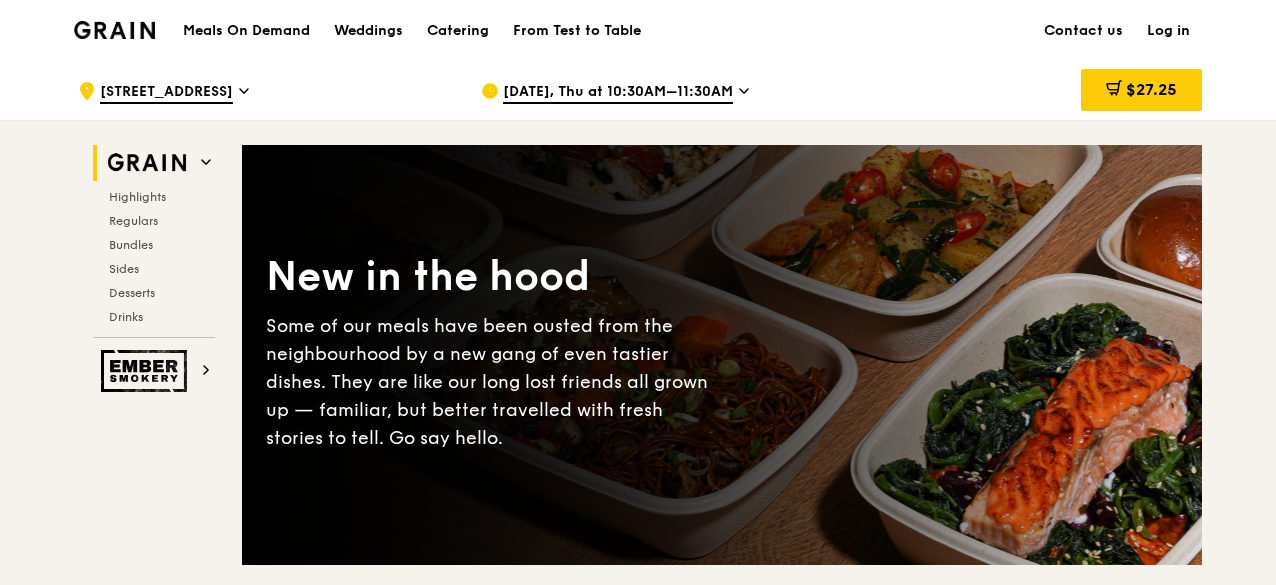 drag, startPoint x: 1274, startPoint y: 27, endPoint x: 1264, endPoint y: 44, distance: 19.723083 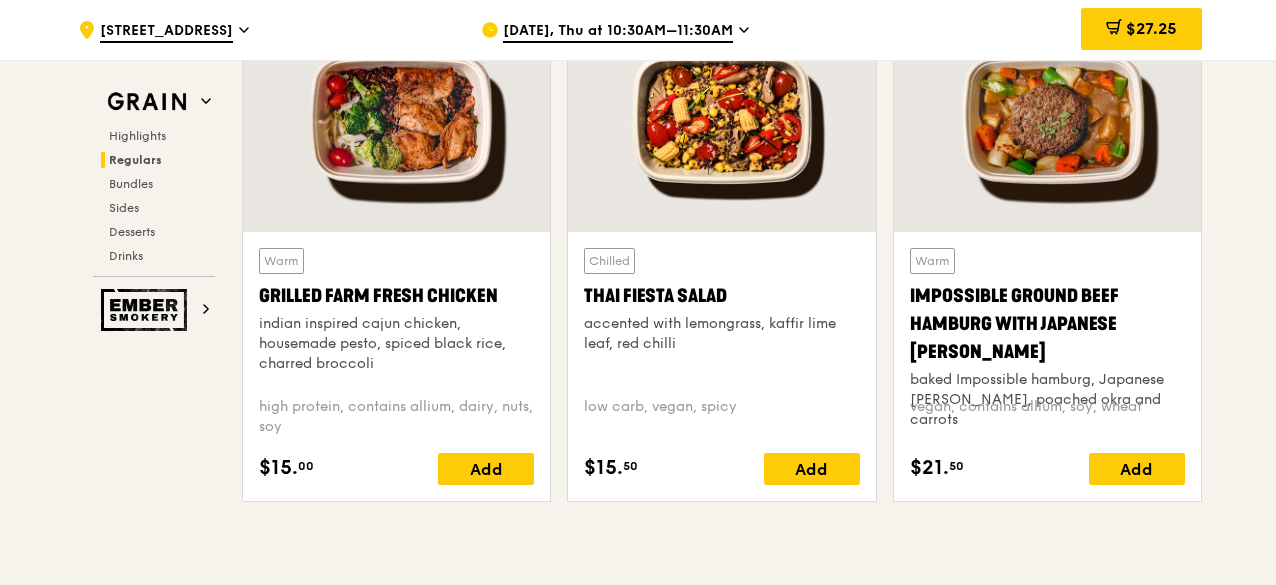 scroll, scrollTop: 2360, scrollLeft: 0, axis: vertical 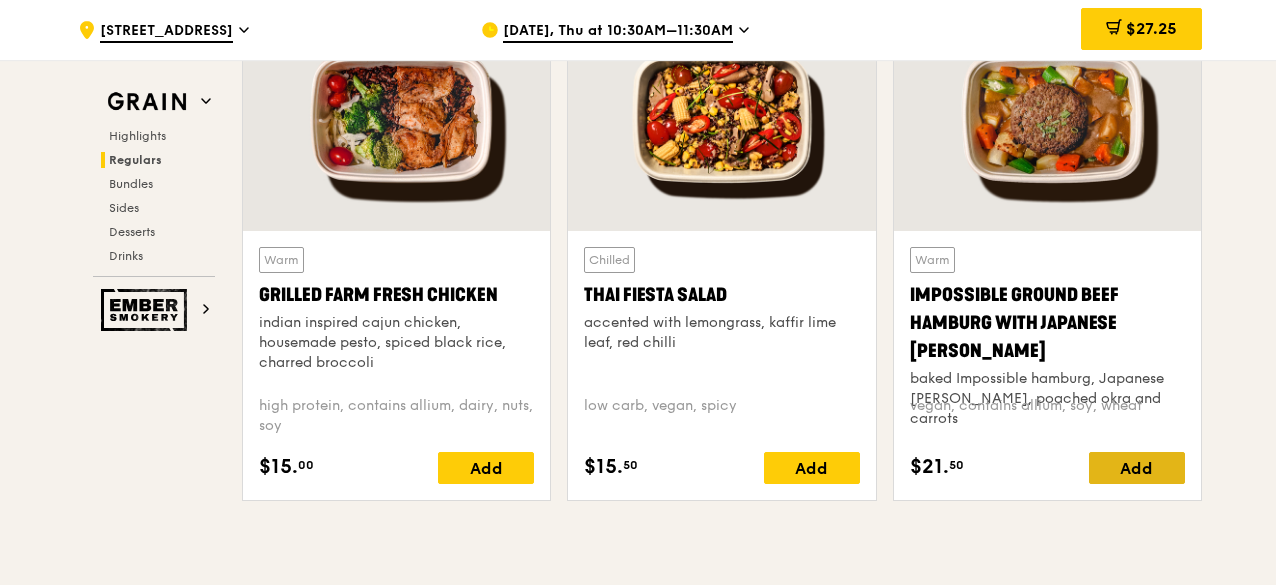 click on "Add" at bounding box center (1137, 468) 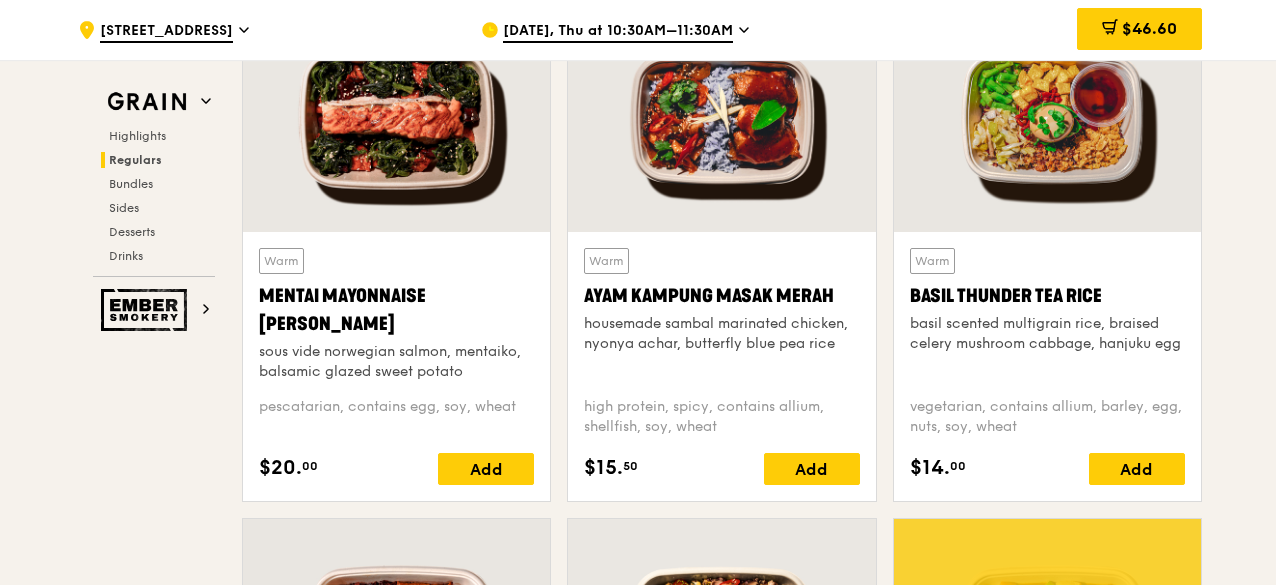 scroll, scrollTop: 1814, scrollLeft: 0, axis: vertical 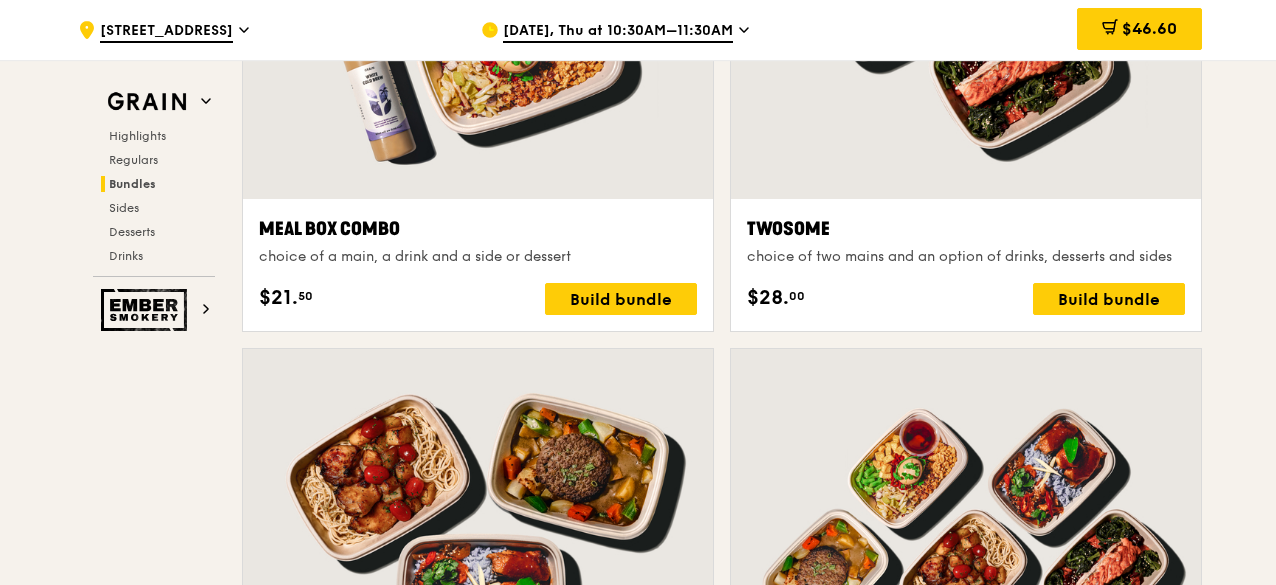 drag, startPoint x: 1275, startPoint y: 221, endPoint x: 1260, endPoint y: 258, distance: 39.92493 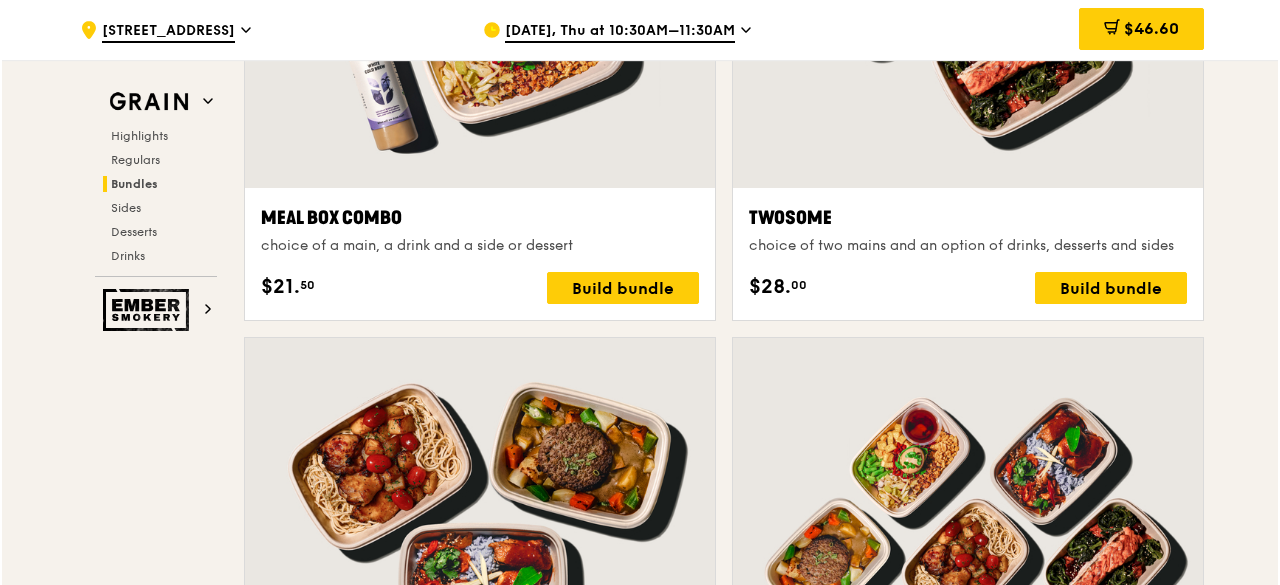 scroll, scrollTop: 3494, scrollLeft: 0, axis: vertical 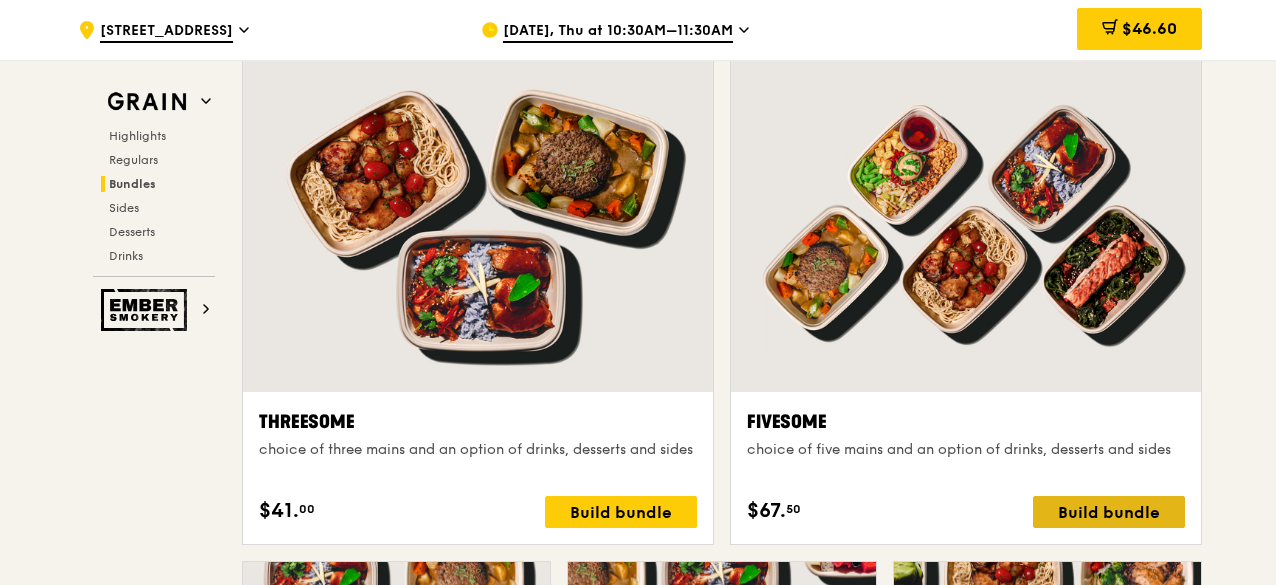 click on "Build bundle" at bounding box center (1109, 512) 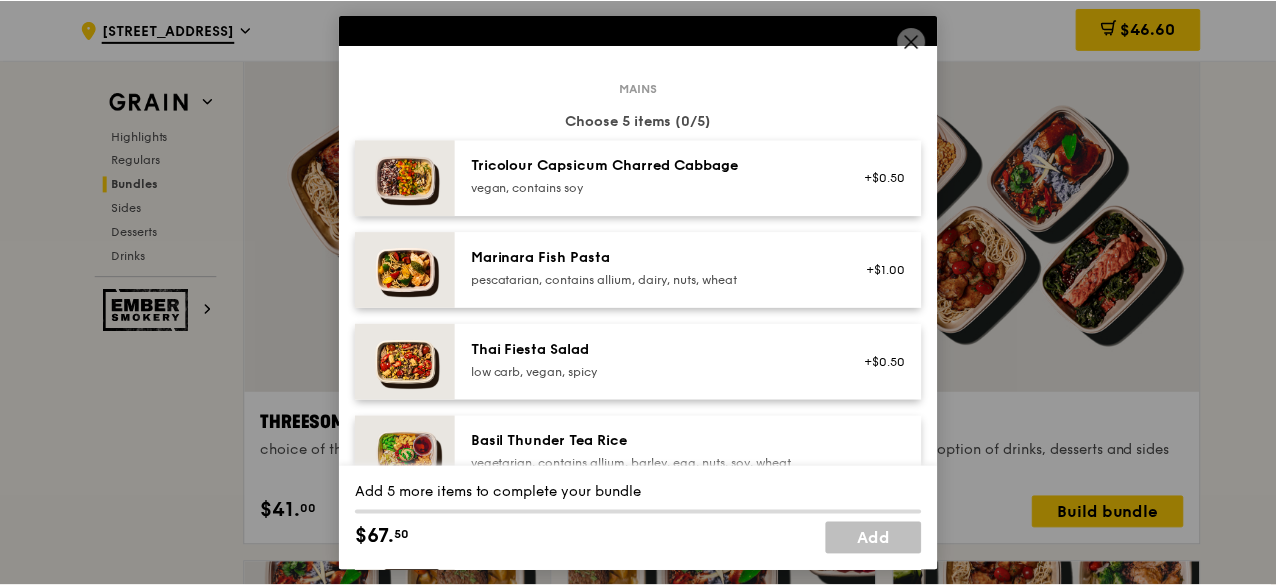 scroll, scrollTop: 0, scrollLeft: 0, axis: both 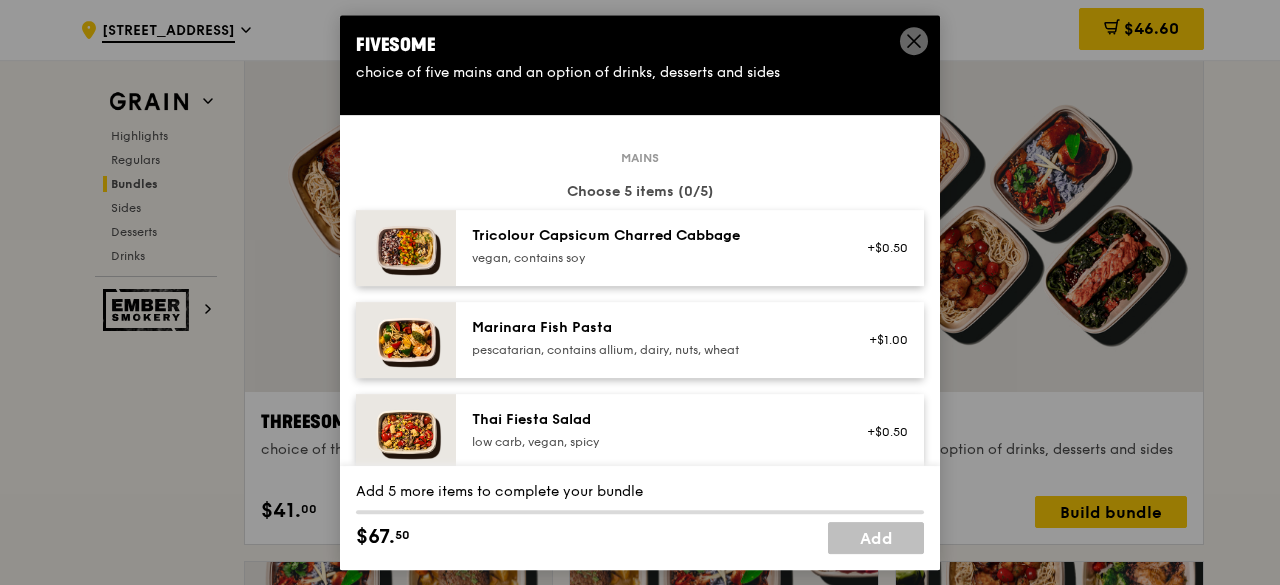 click 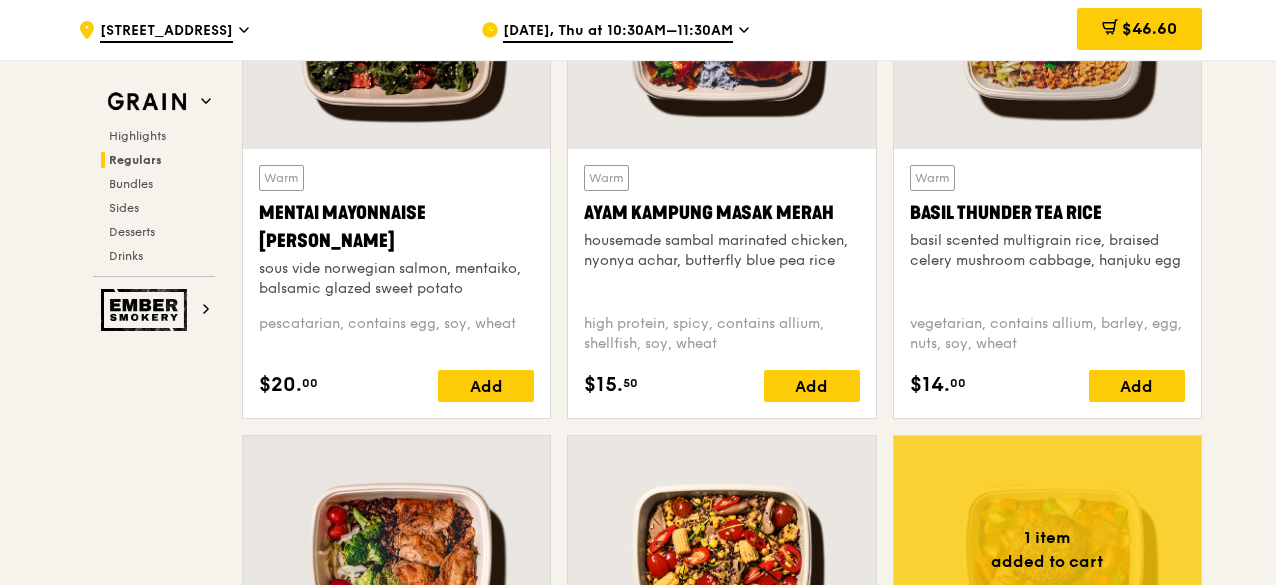 scroll, scrollTop: 1856, scrollLeft: 0, axis: vertical 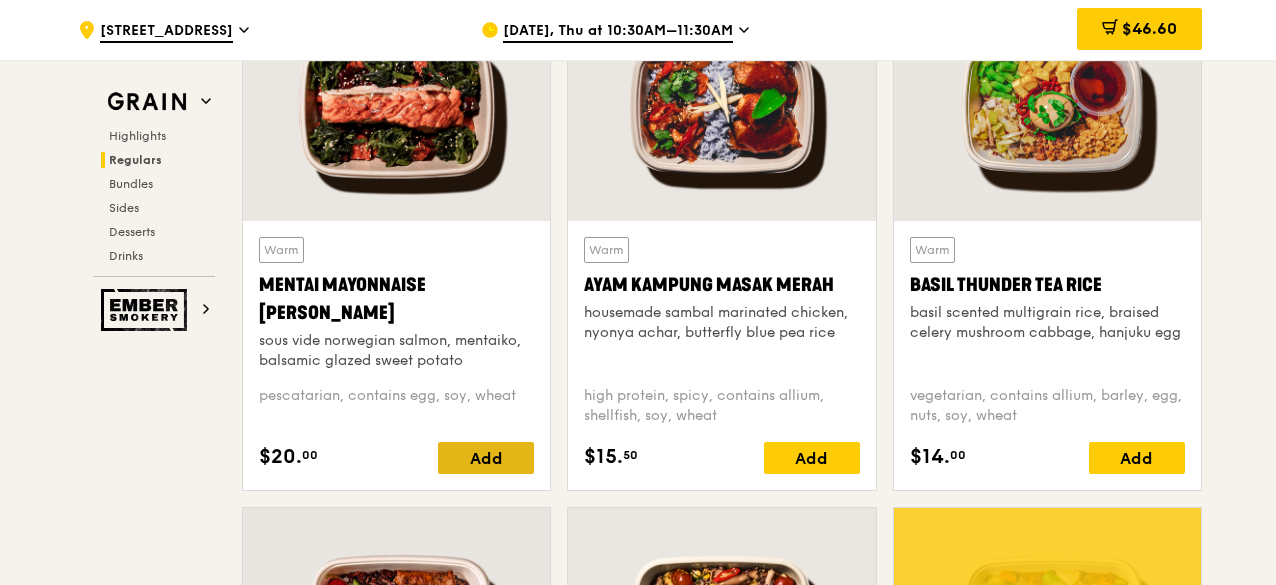 click on "Add" at bounding box center (486, 458) 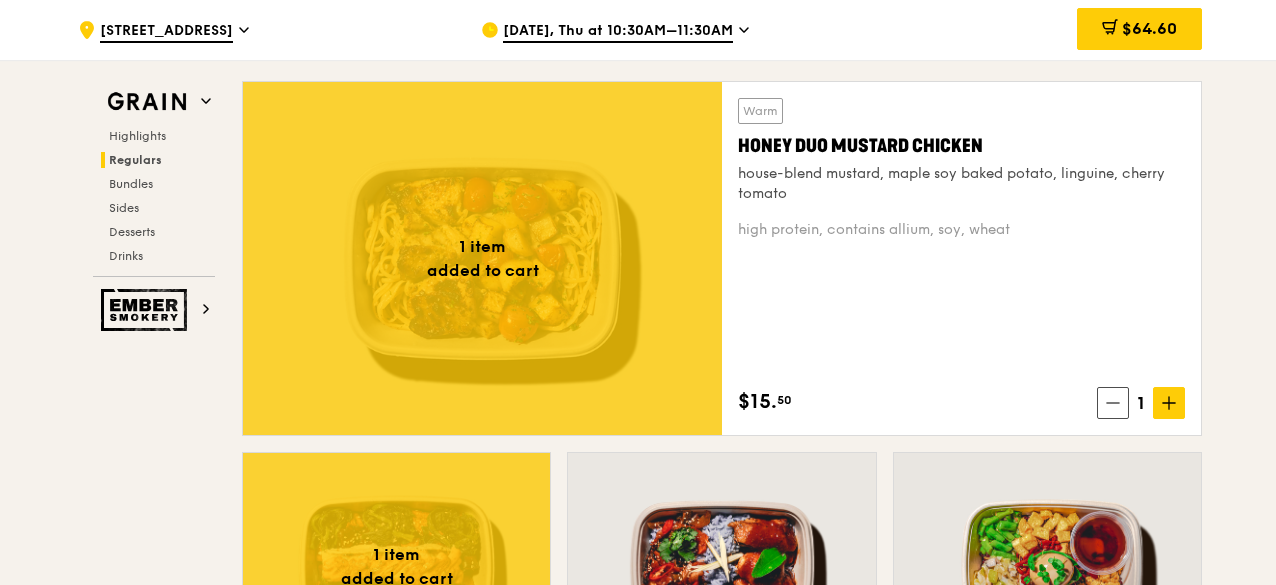 scroll, scrollTop: 1438, scrollLeft: 0, axis: vertical 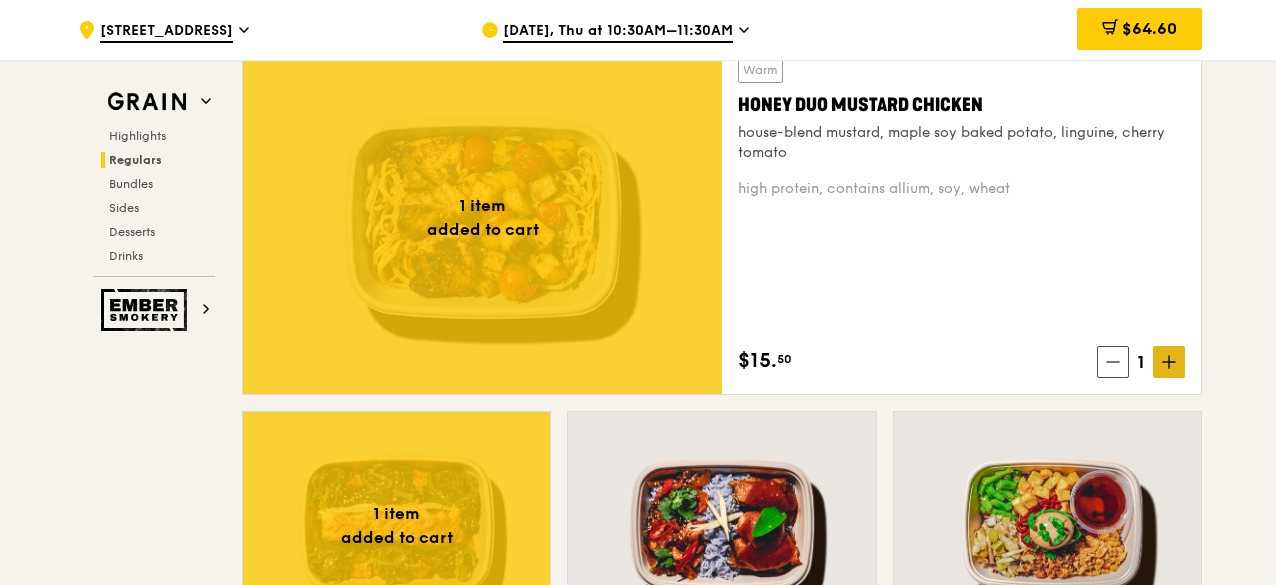 click 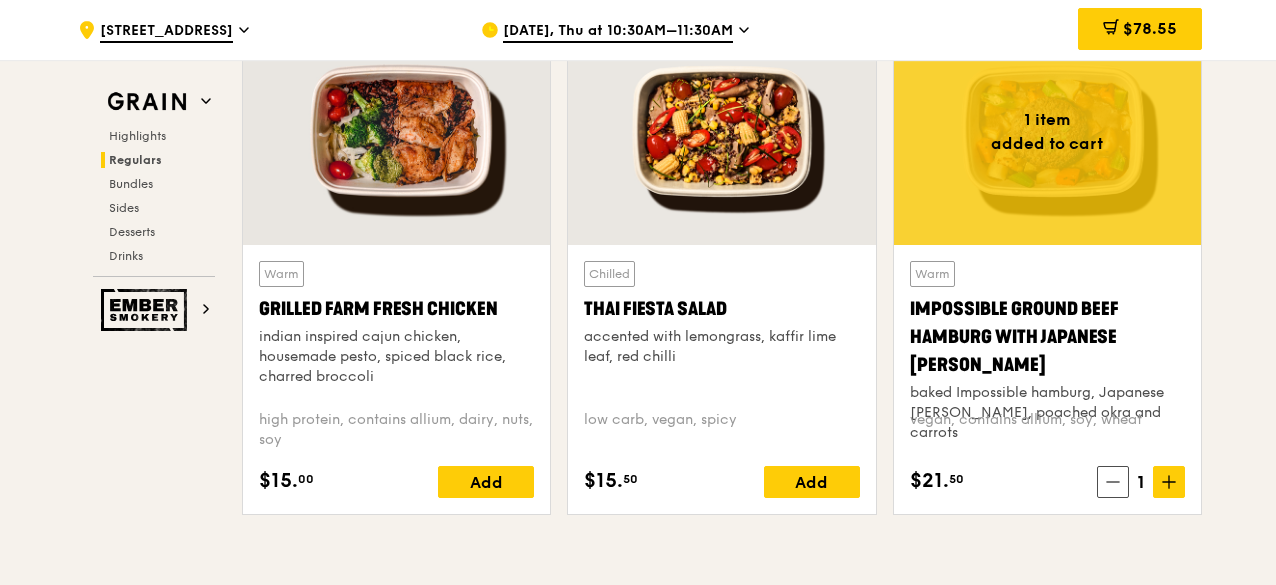 scroll, scrollTop: 2388, scrollLeft: 0, axis: vertical 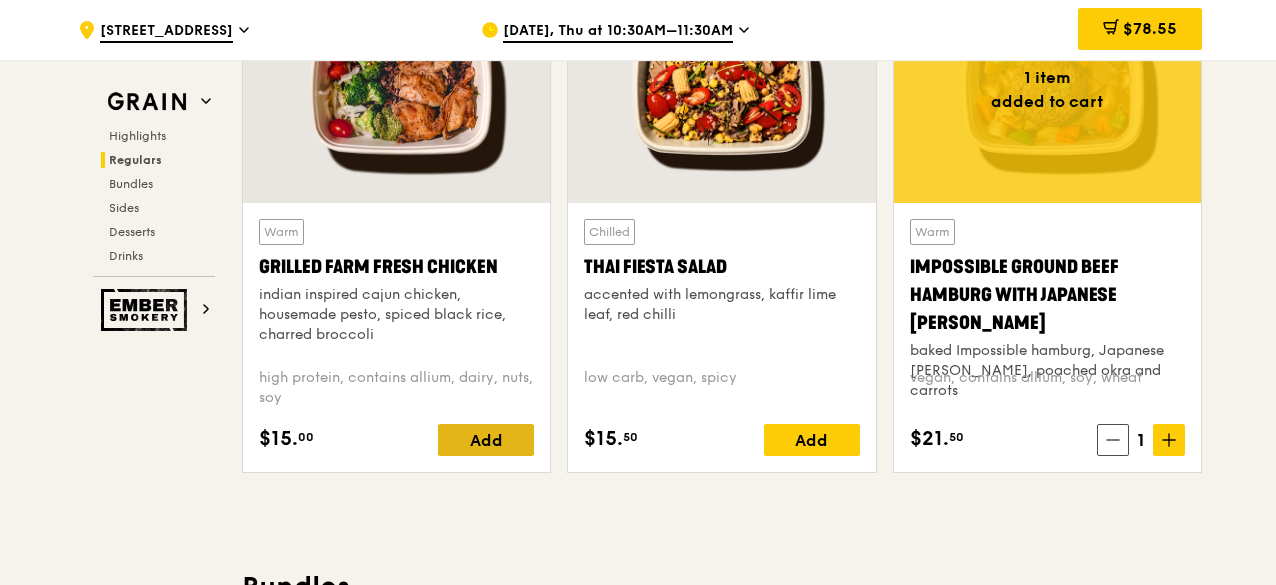 click on "Add" at bounding box center (486, 440) 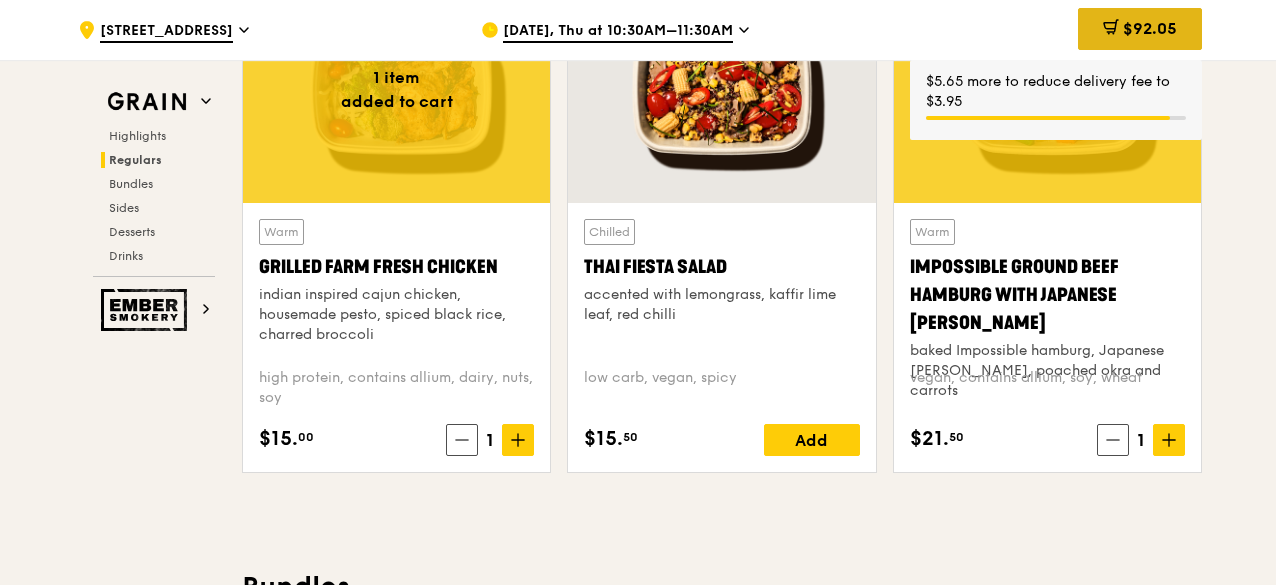 click on "$92.05" at bounding box center [1150, 28] 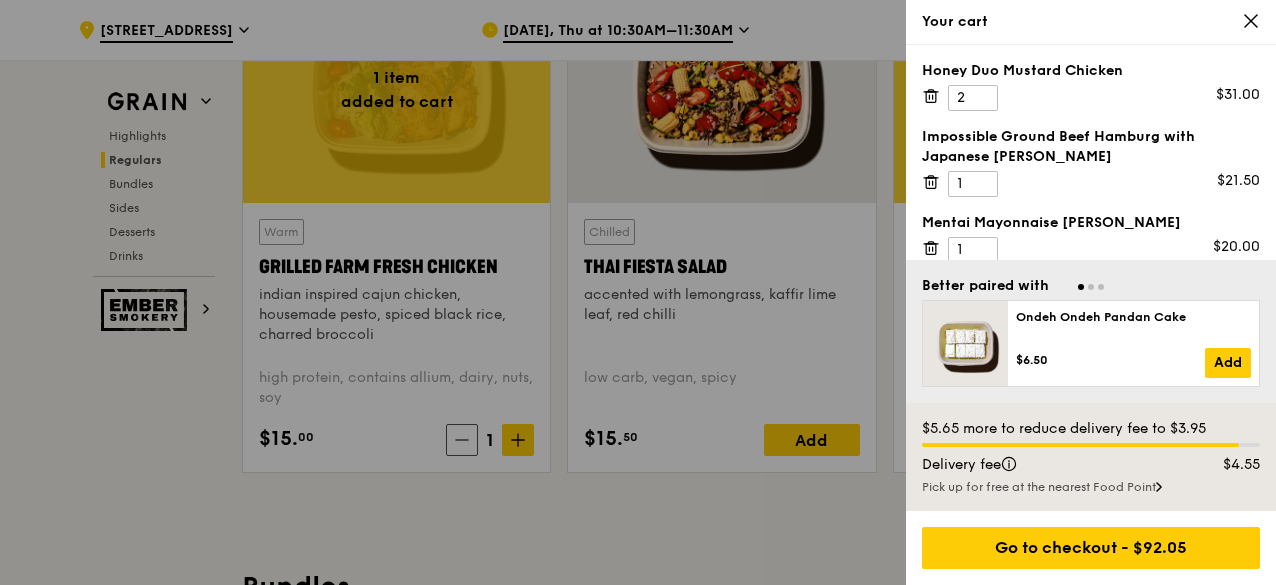 scroll, scrollTop: 1876, scrollLeft: 0, axis: vertical 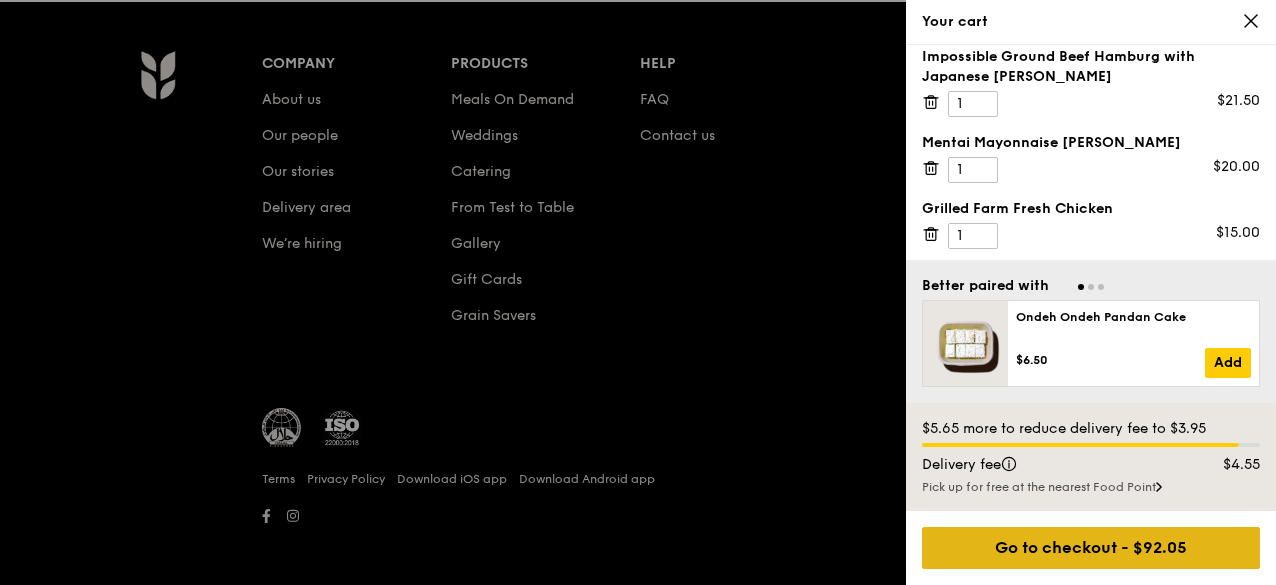click on "Go to checkout - $92.05" at bounding box center (1091, 548) 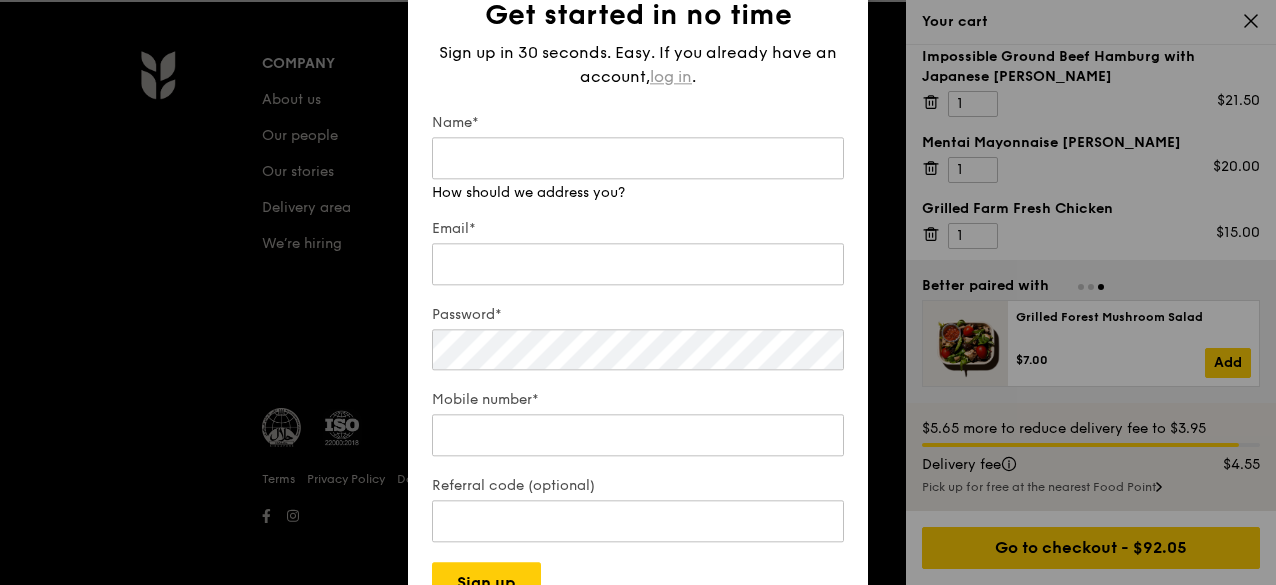 click on "log in" at bounding box center [671, 77] 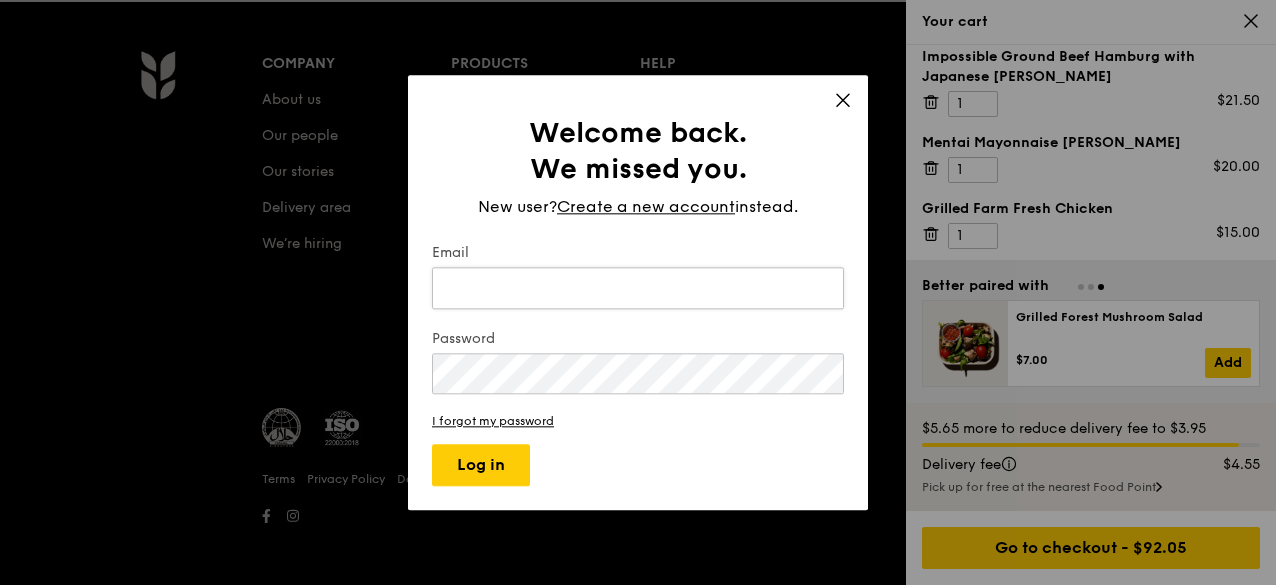 click on "Email" at bounding box center (638, 288) 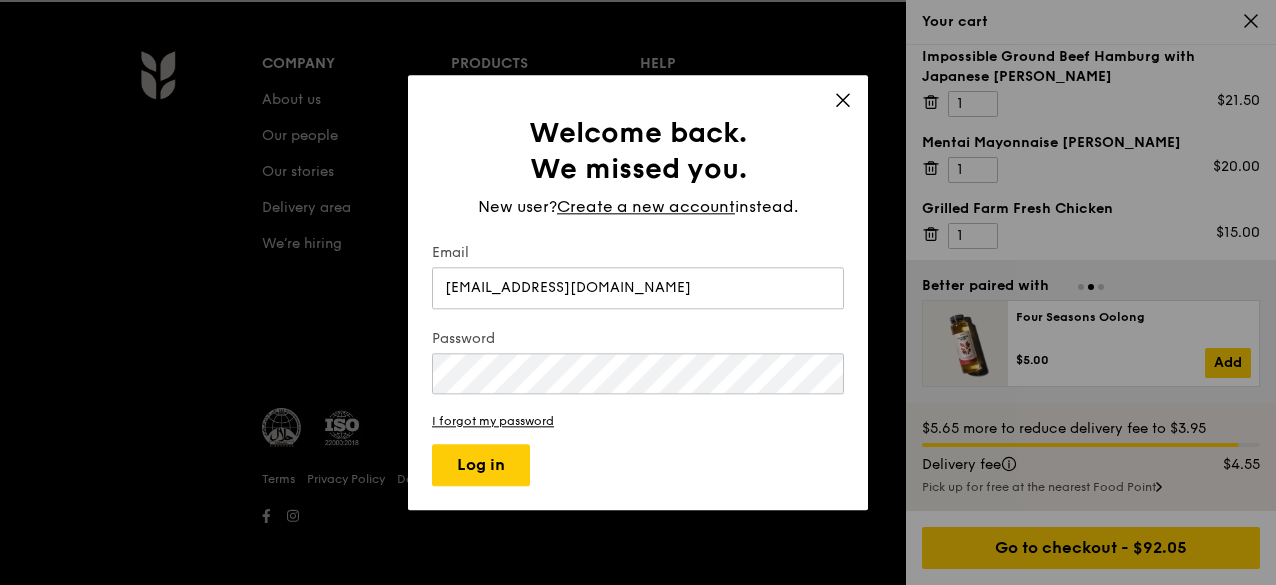 type on "[EMAIL_ADDRESS][DOMAIN_NAME]" 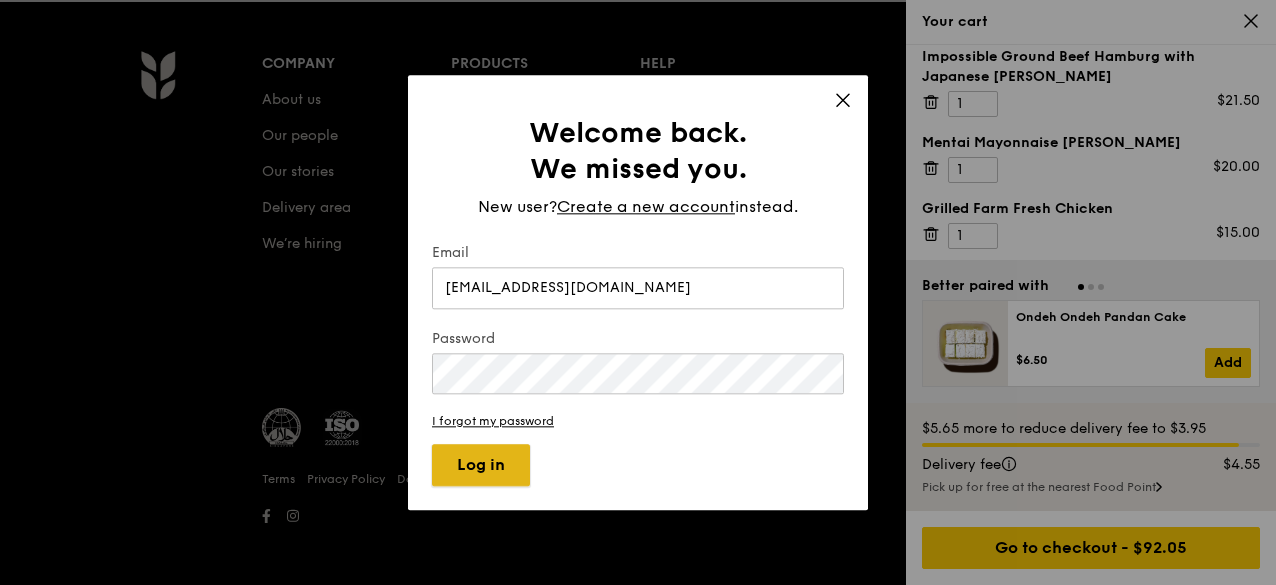 click on "Log in" at bounding box center (481, 465) 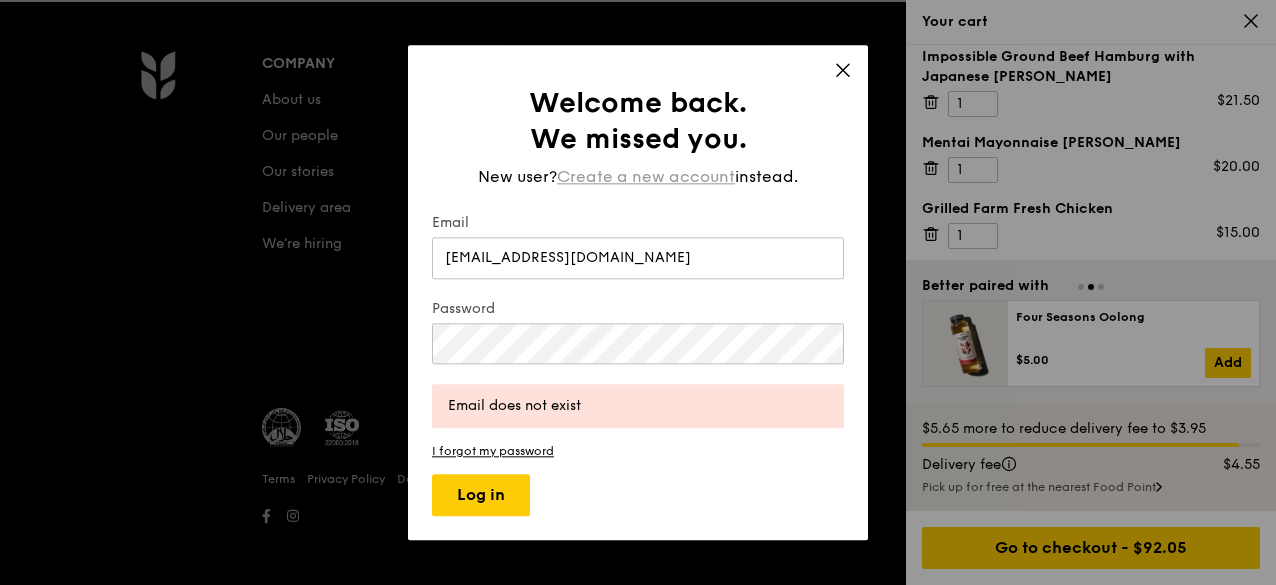 click on "Create a new account" at bounding box center [646, 177] 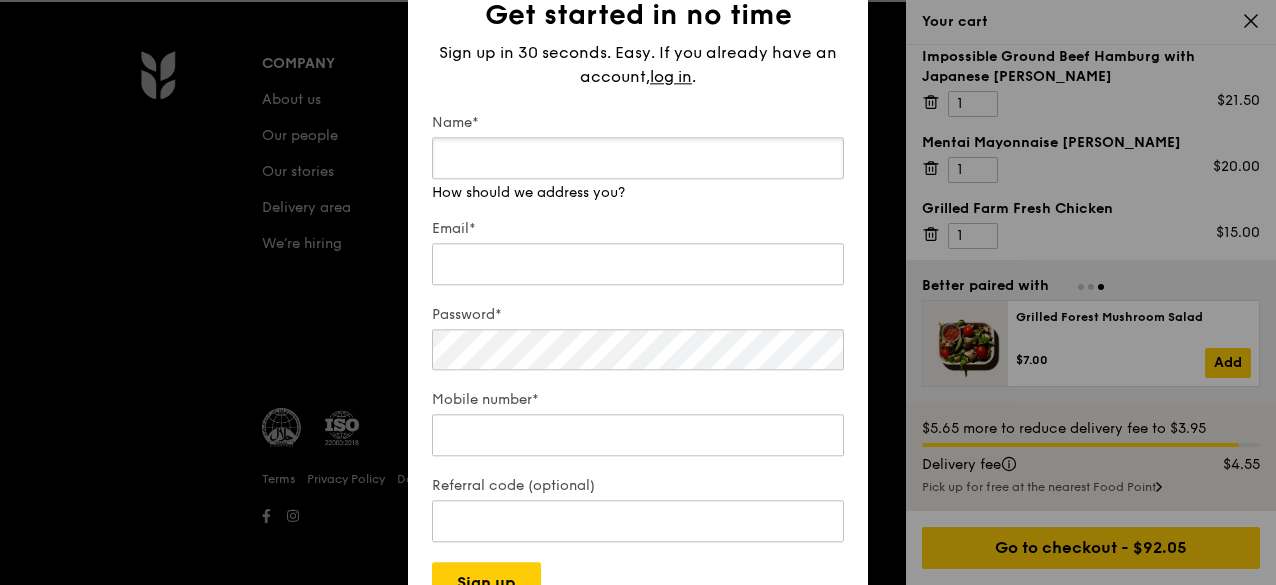 click on "Name*" at bounding box center [638, 158] 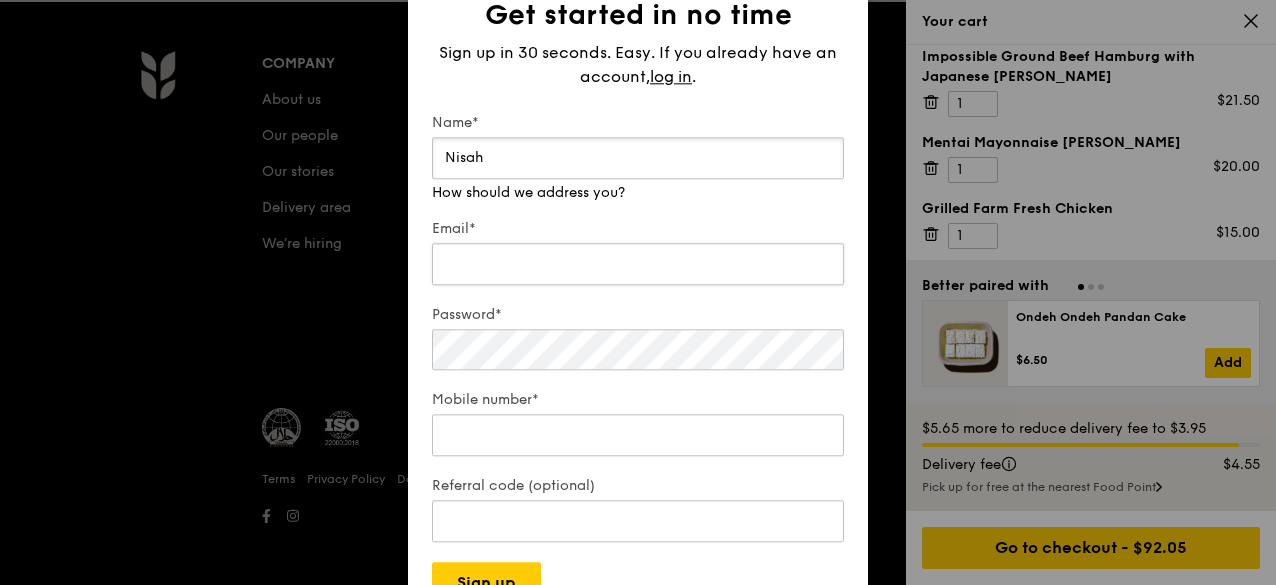 type on "Nisah" 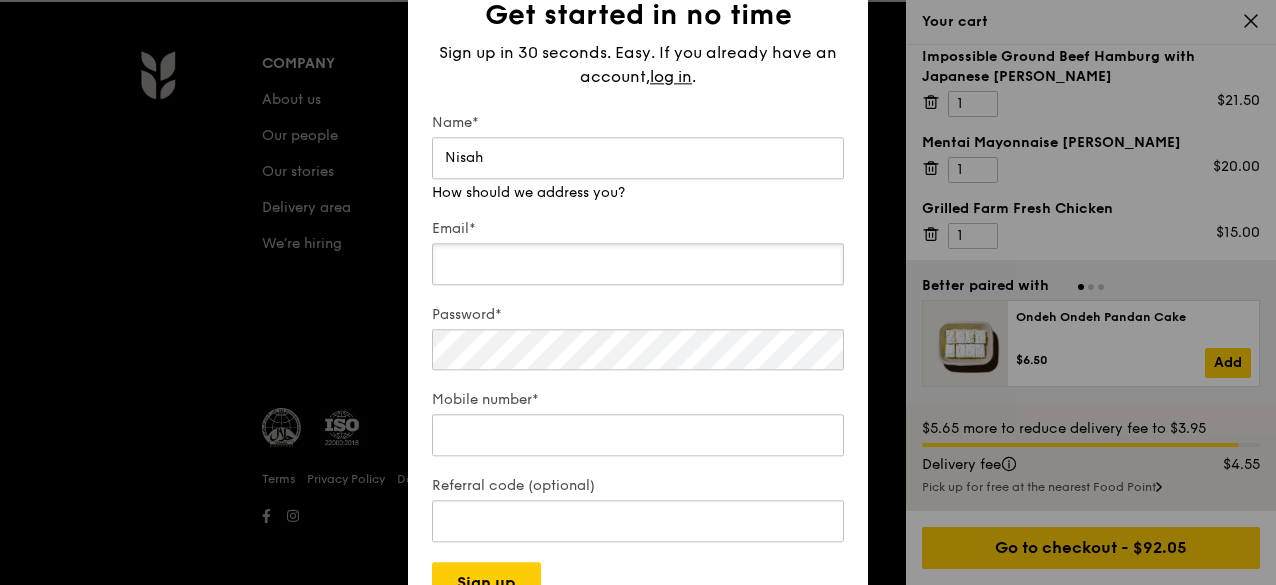 drag, startPoint x: 578, startPoint y: 257, endPoint x: 588, endPoint y: 254, distance: 10.440307 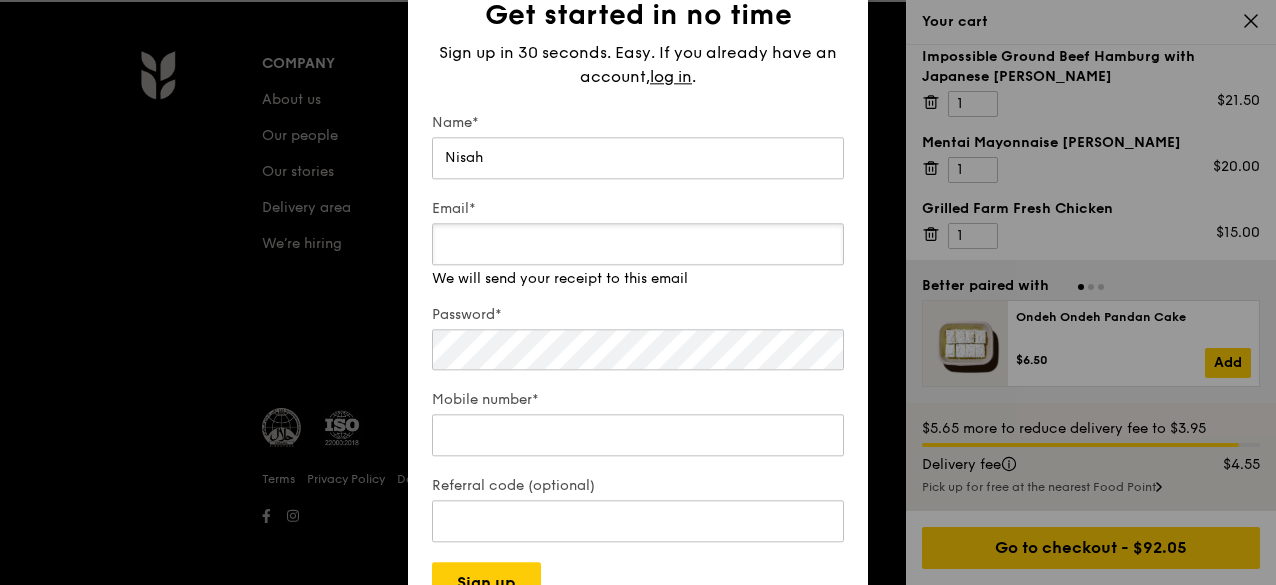 type on "[EMAIL_ADDRESS][DOMAIN_NAME]" 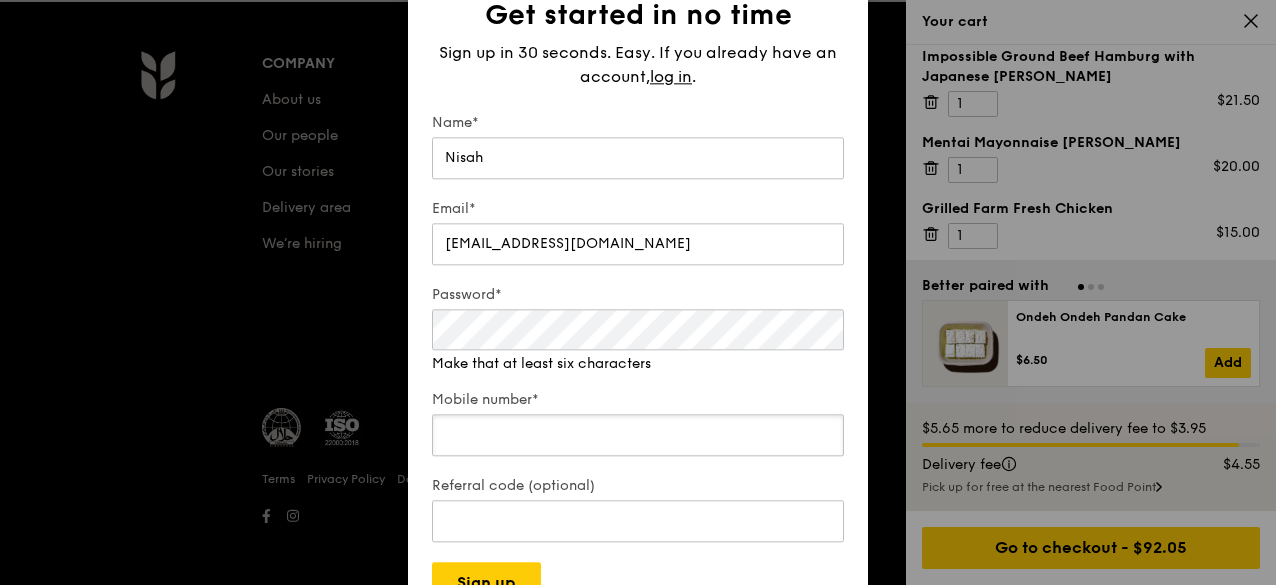 click on "Mobile number*" at bounding box center [638, 425] 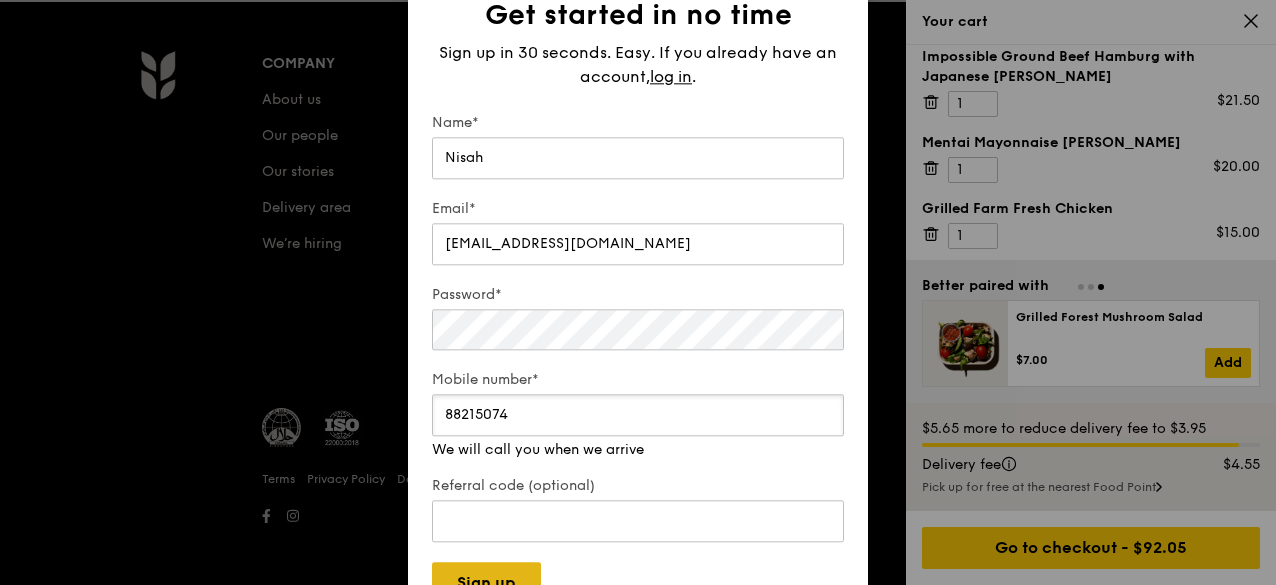 type on "88215074" 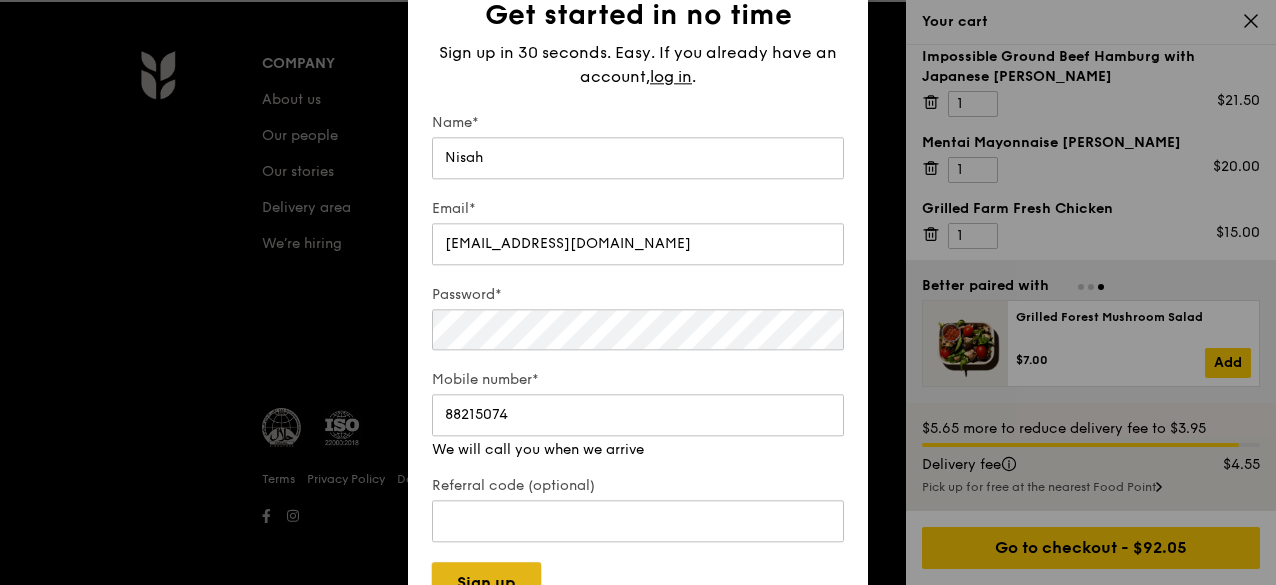 click on "Sign up" at bounding box center [486, 583] 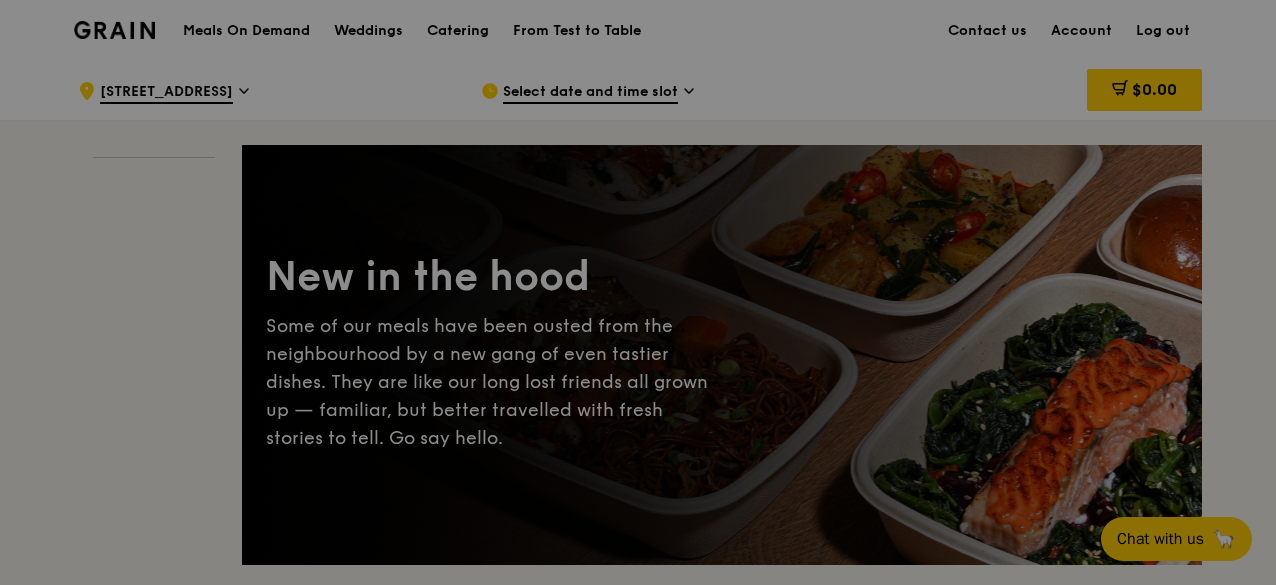 scroll, scrollTop: 0, scrollLeft: 0, axis: both 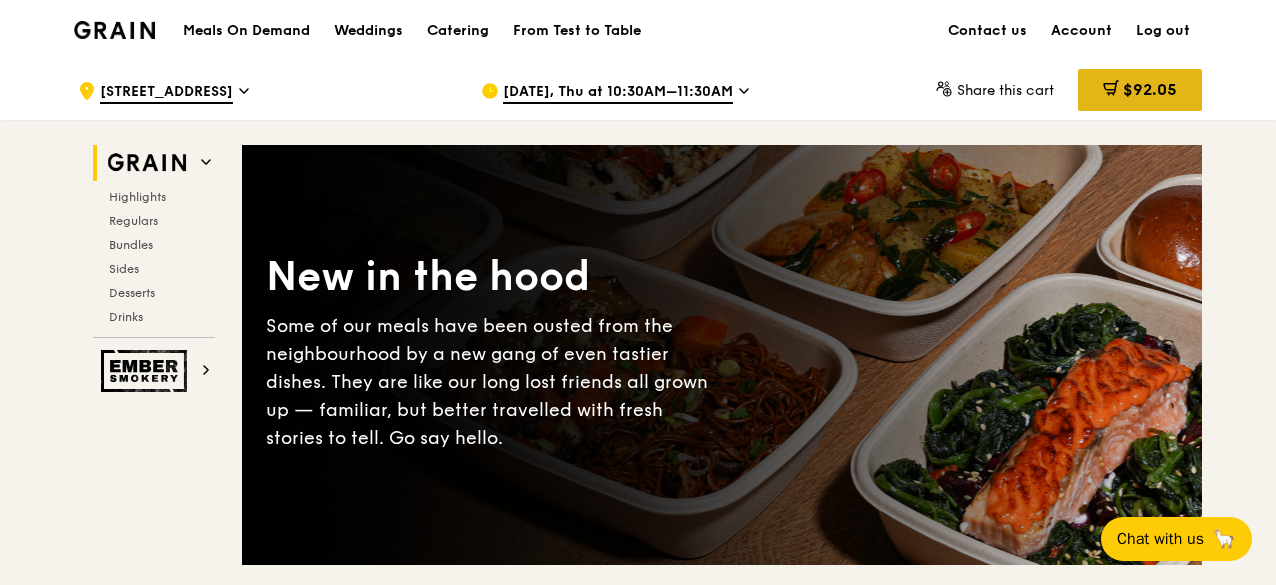 click on "$92.05" at bounding box center [1150, 89] 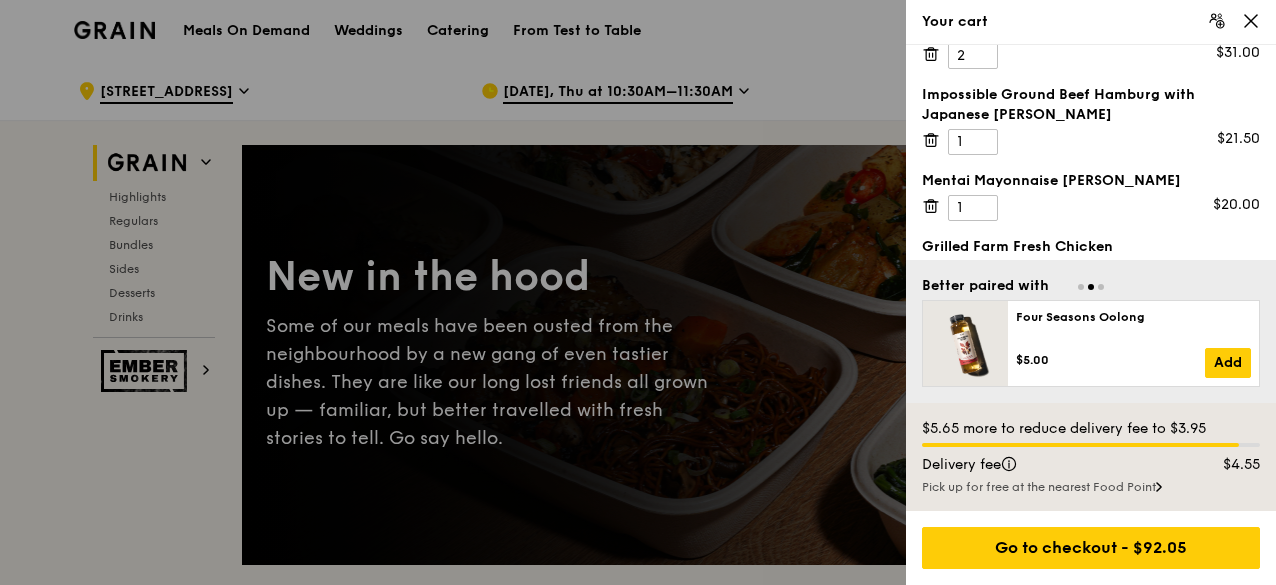 scroll, scrollTop: 80, scrollLeft: 0, axis: vertical 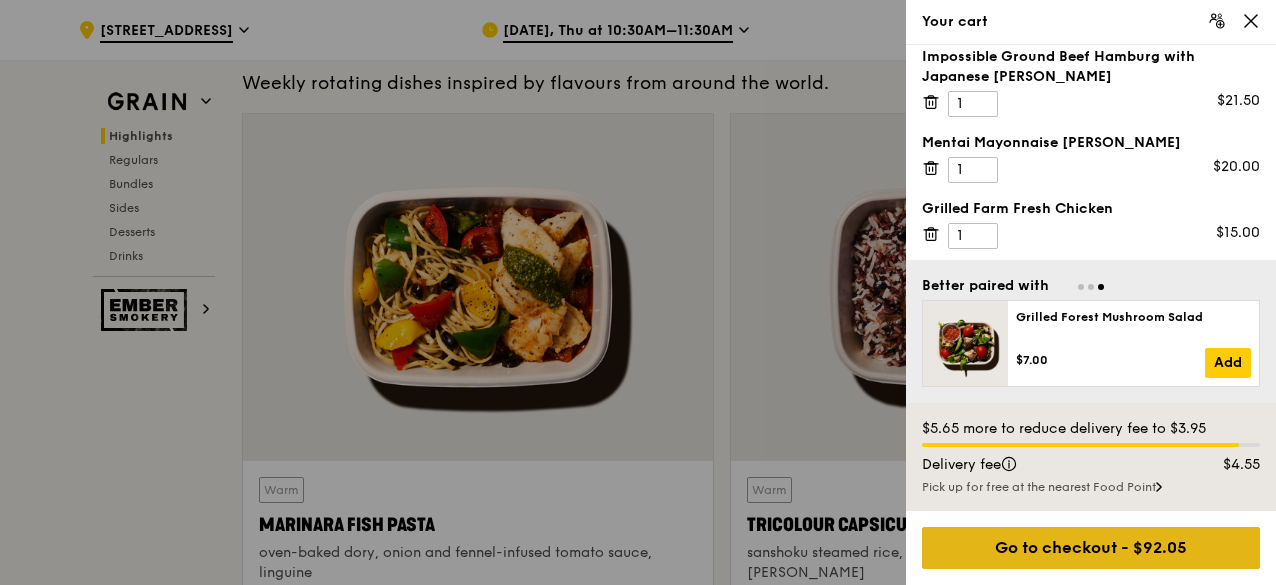 click on "Go to checkout - $92.05" at bounding box center [1091, 548] 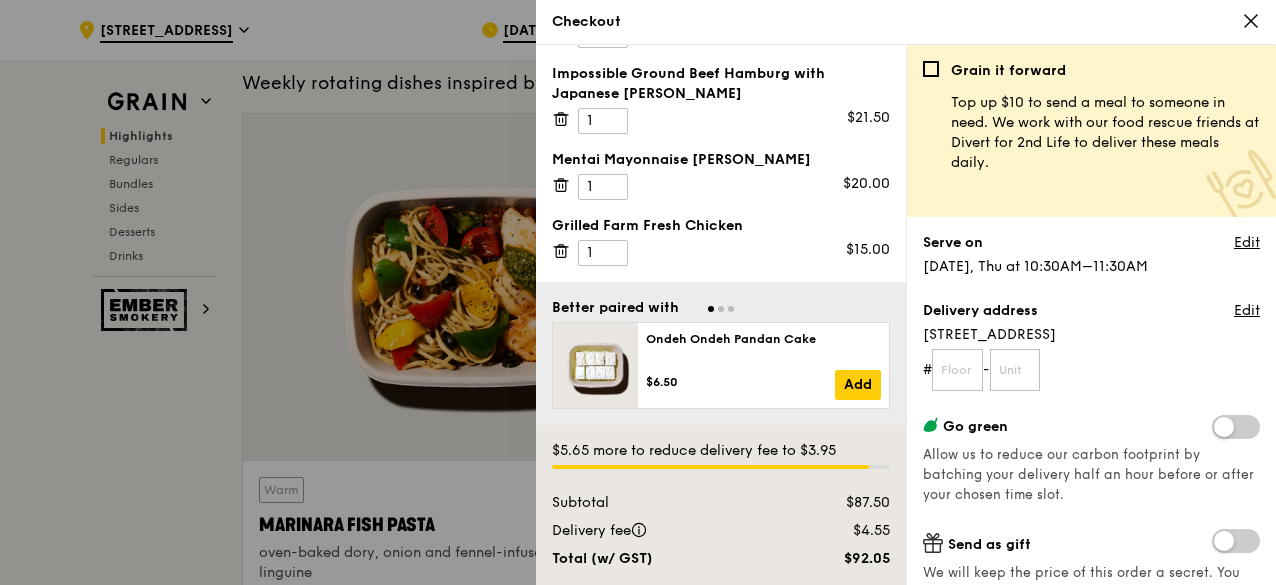 scroll, scrollTop: 58, scrollLeft: 0, axis: vertical 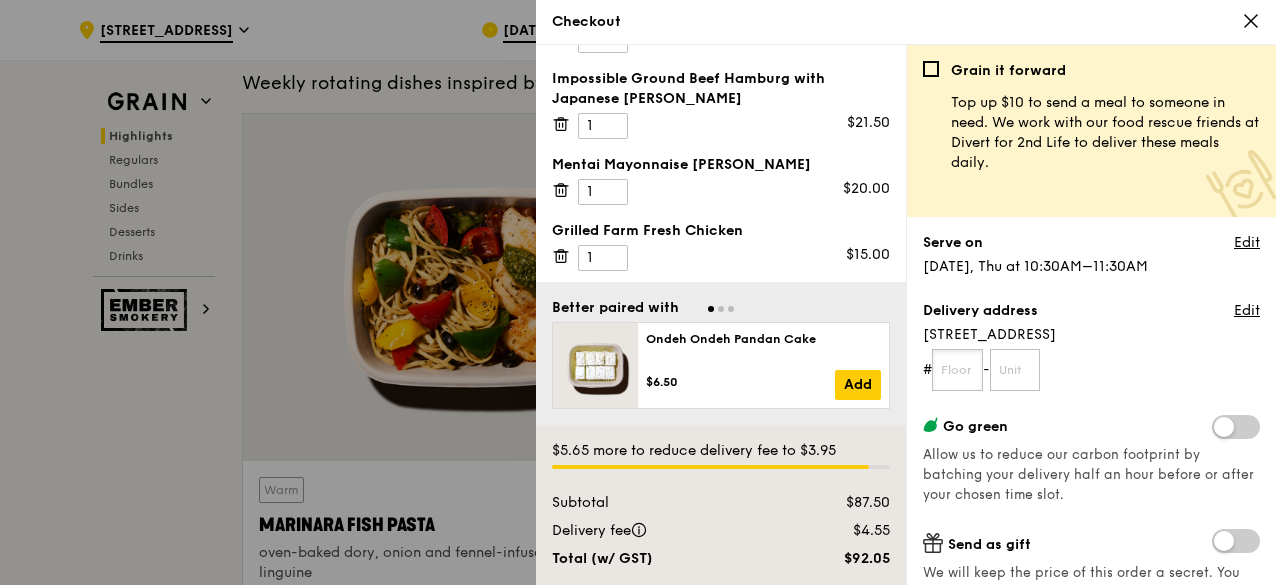 click at bounding box center [957, 370] 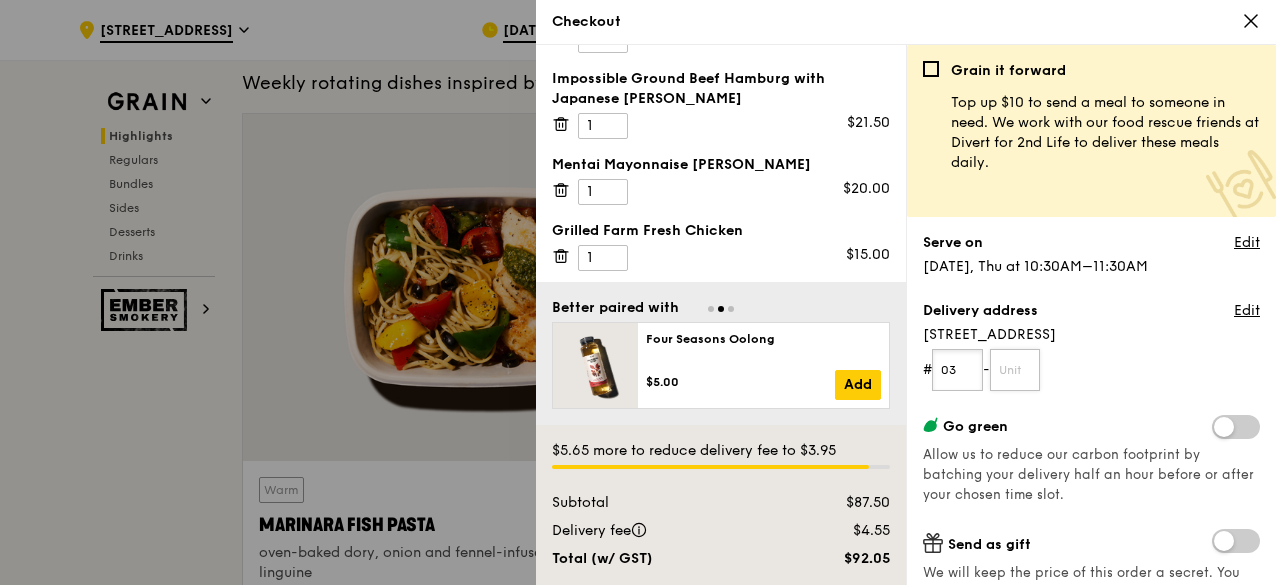 type on "03" 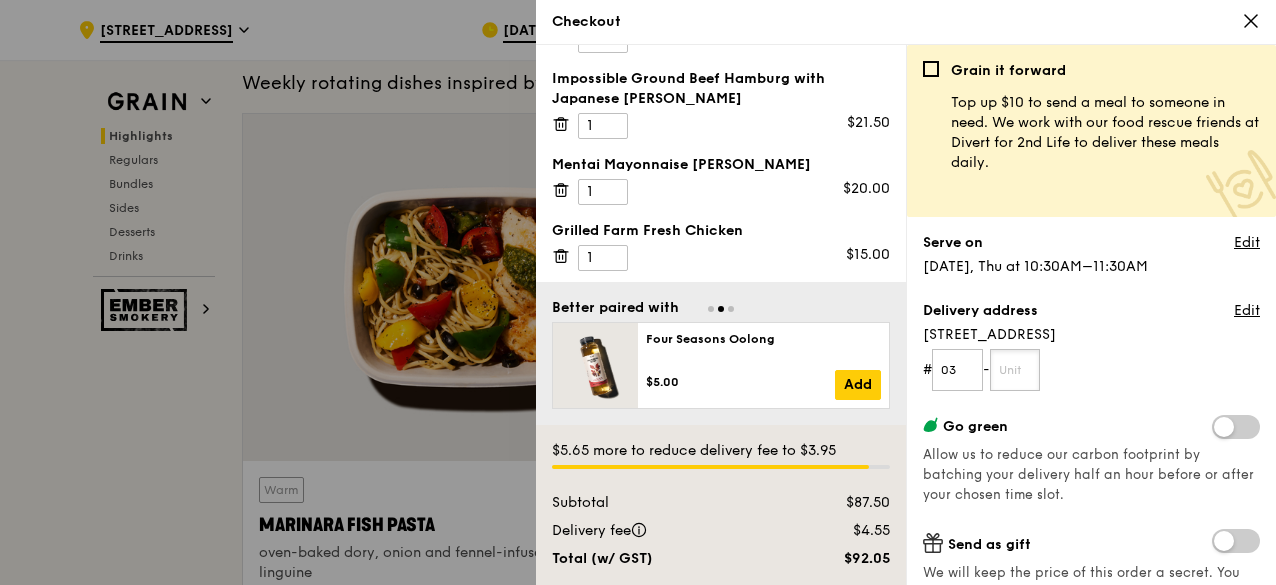 click at bounding box center [1015, 370] 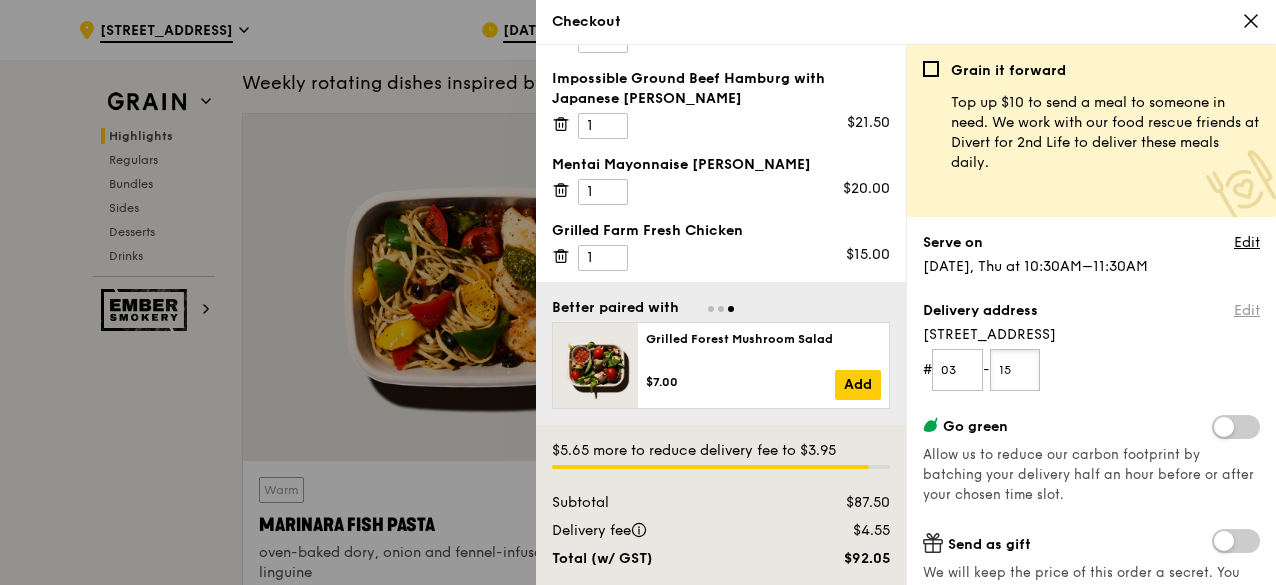 type on "15" 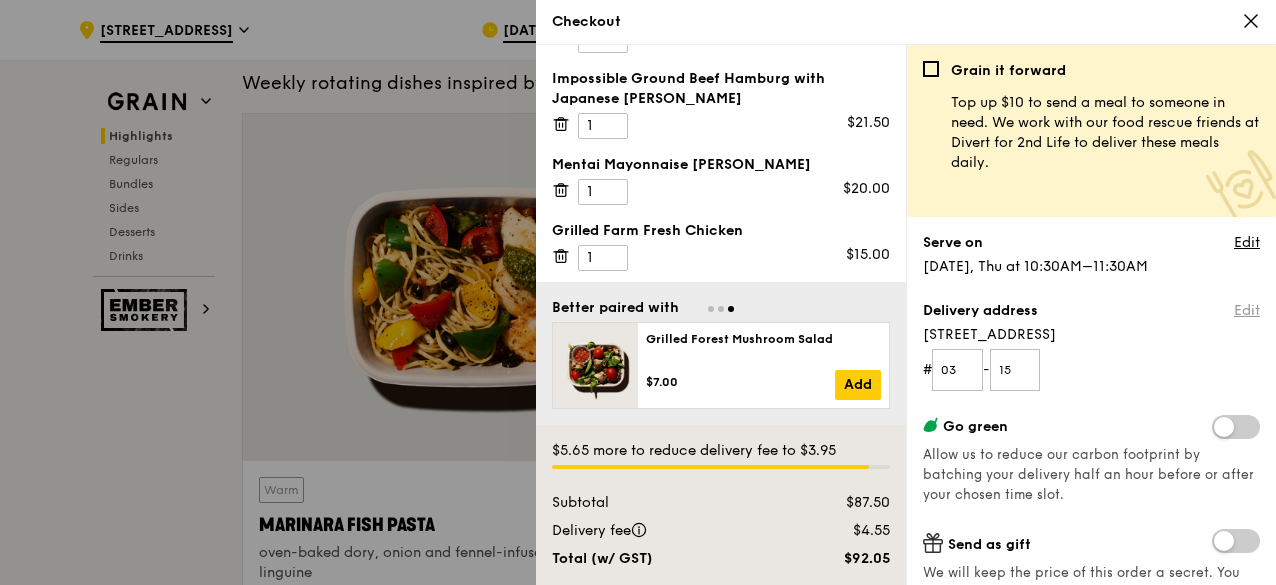 click on "Edit" at bounding box center [1247, 311] 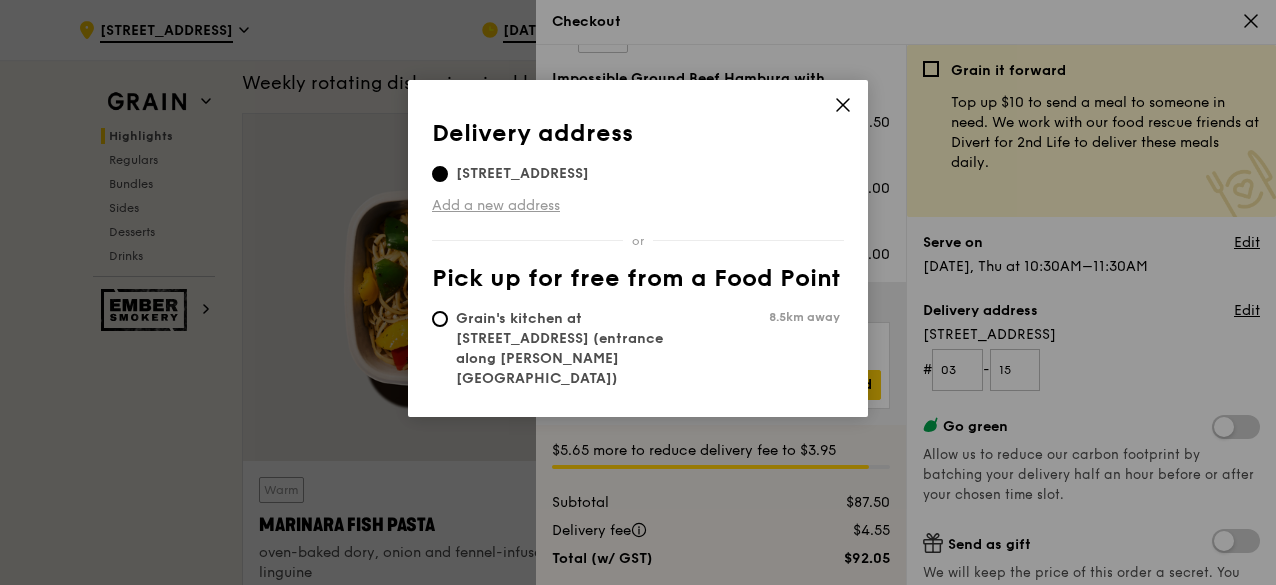 click on "Add a new address" at bounding box center (638, 202) 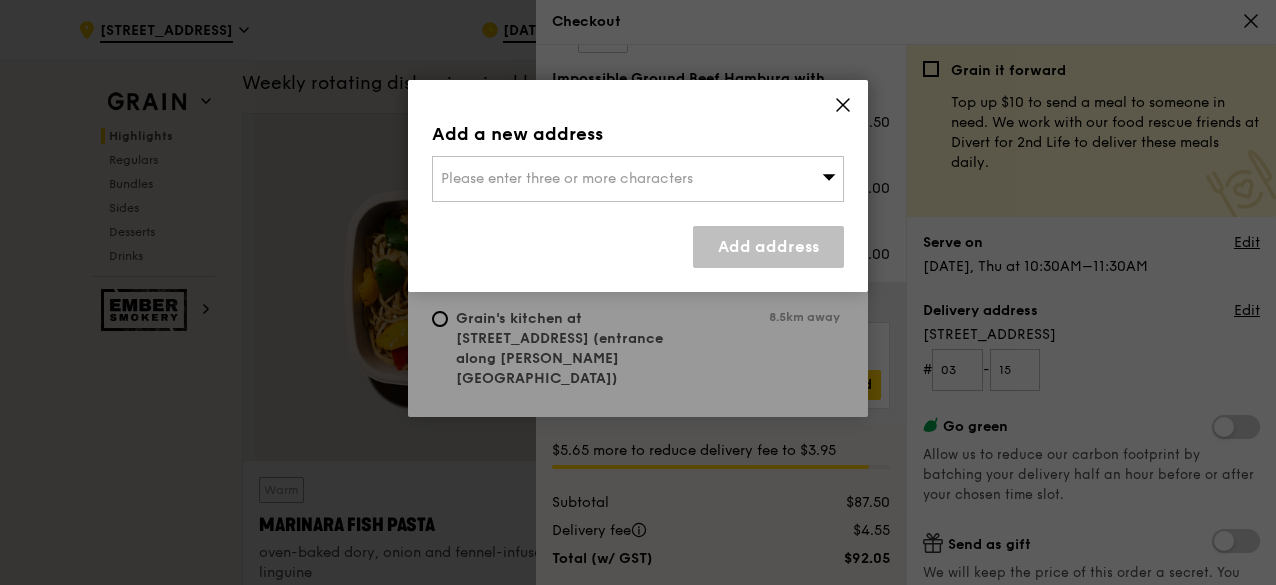 click on "Please enter three or more characters" at bounding box center (638, 179) 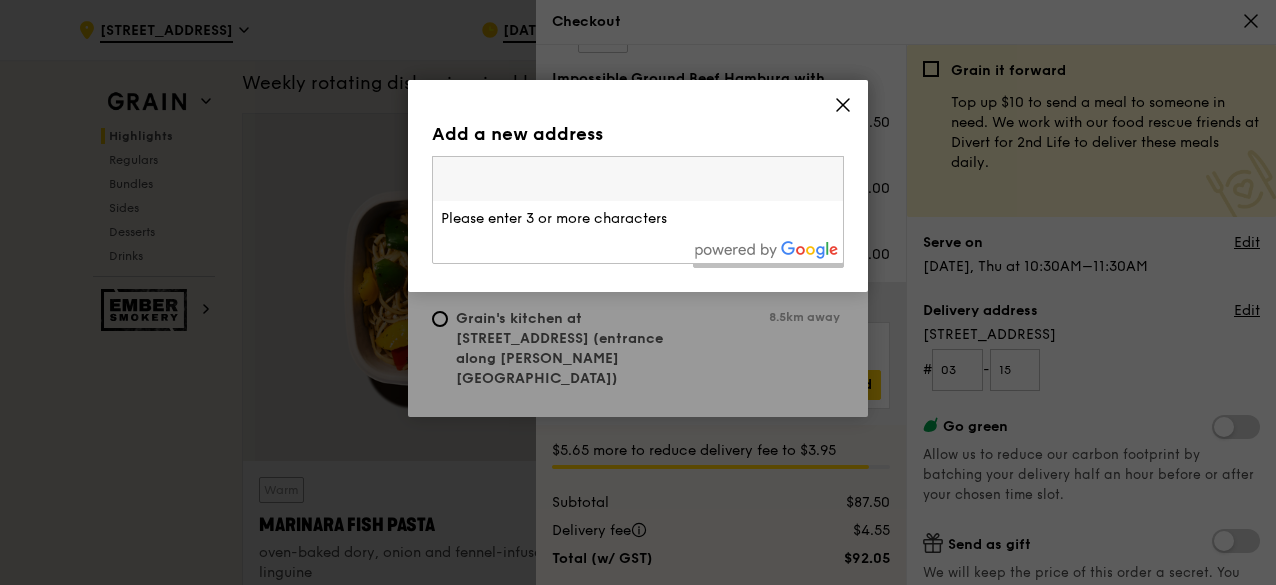 click 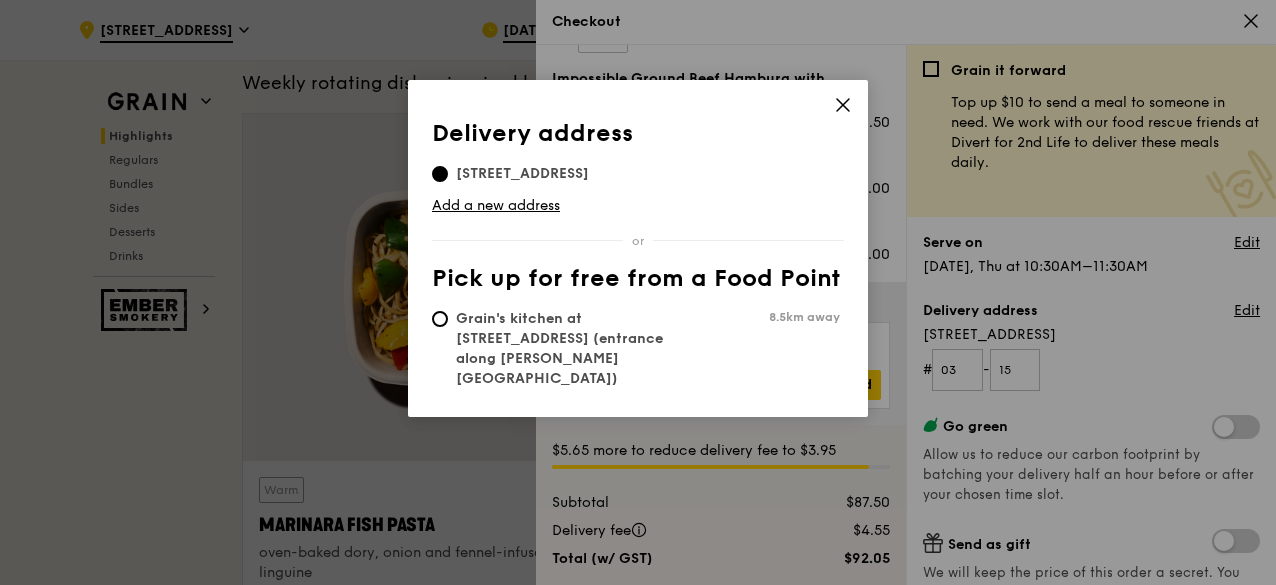 click on "Delivery address
Pick up for free from a Food Point
Delivery address
167 Jalan Bukit Merah, 150167
Add a new address
Pick up for free from a Food Point
Grain's kitchen at 5 Burn Road #05-01 (entrance along Harrison Road)
8.5km away" at bounding box center [638, 248] 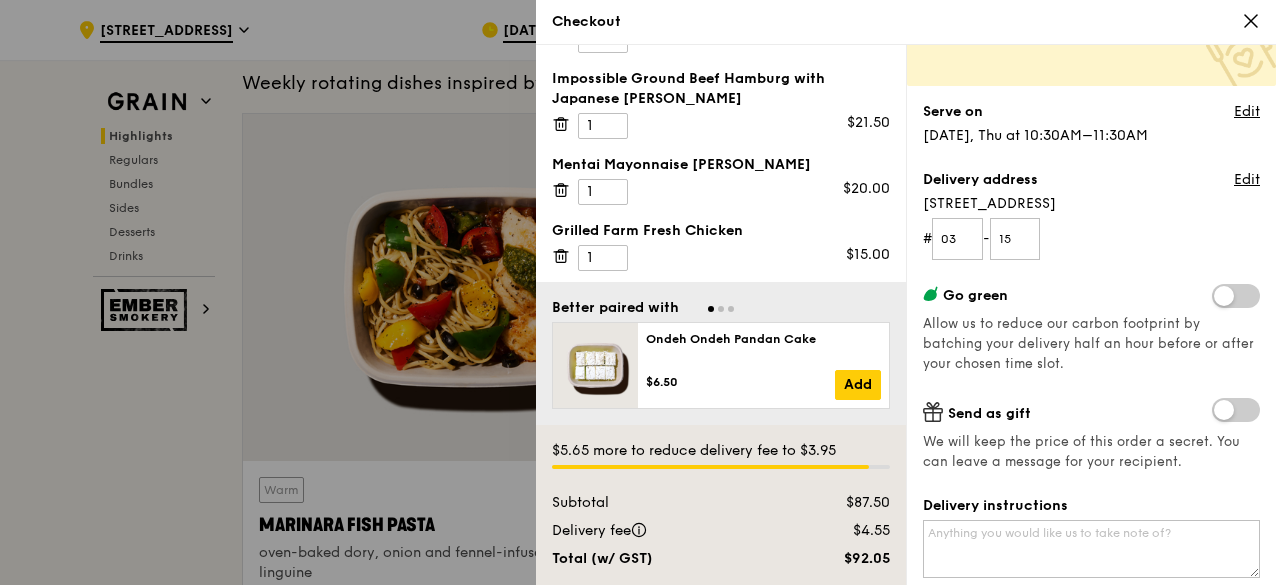 scroll, scrollTop: 132, scrollLeft: 0, axis: vertical 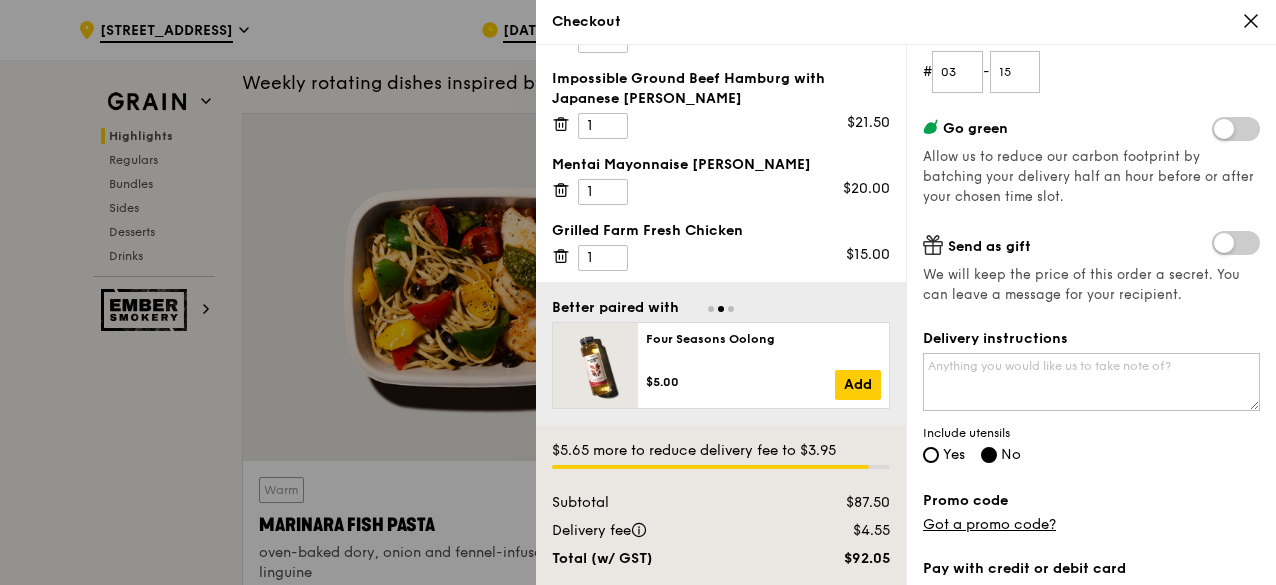 click on "Yes" at bounding box center (944, 456) 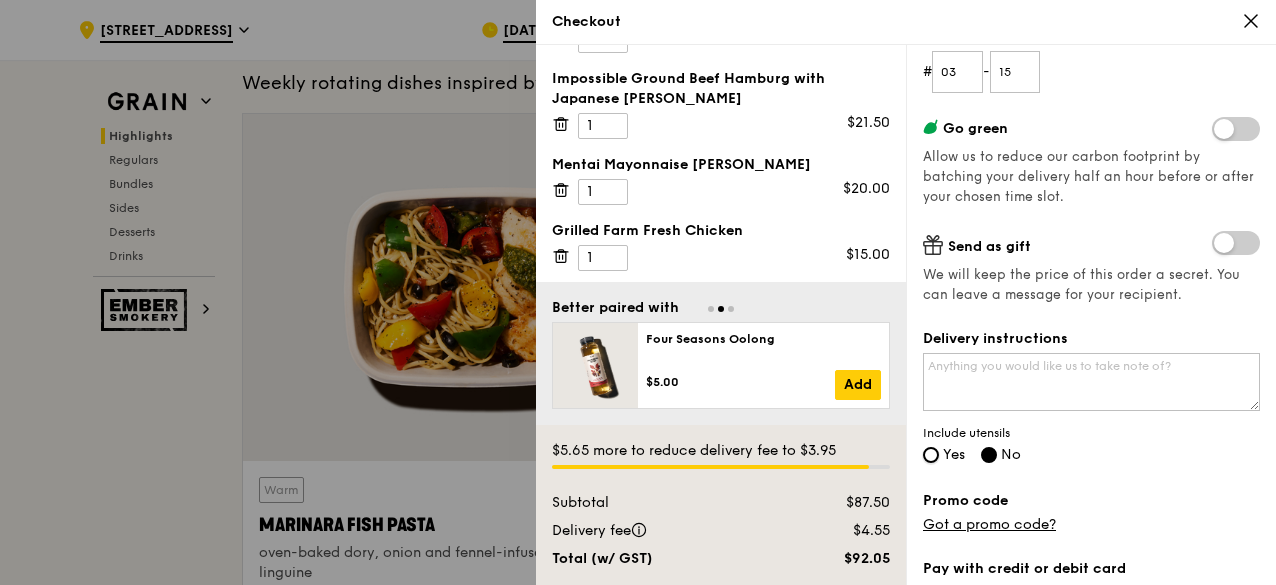 click on "Yes" at bounding box center (931, 455) 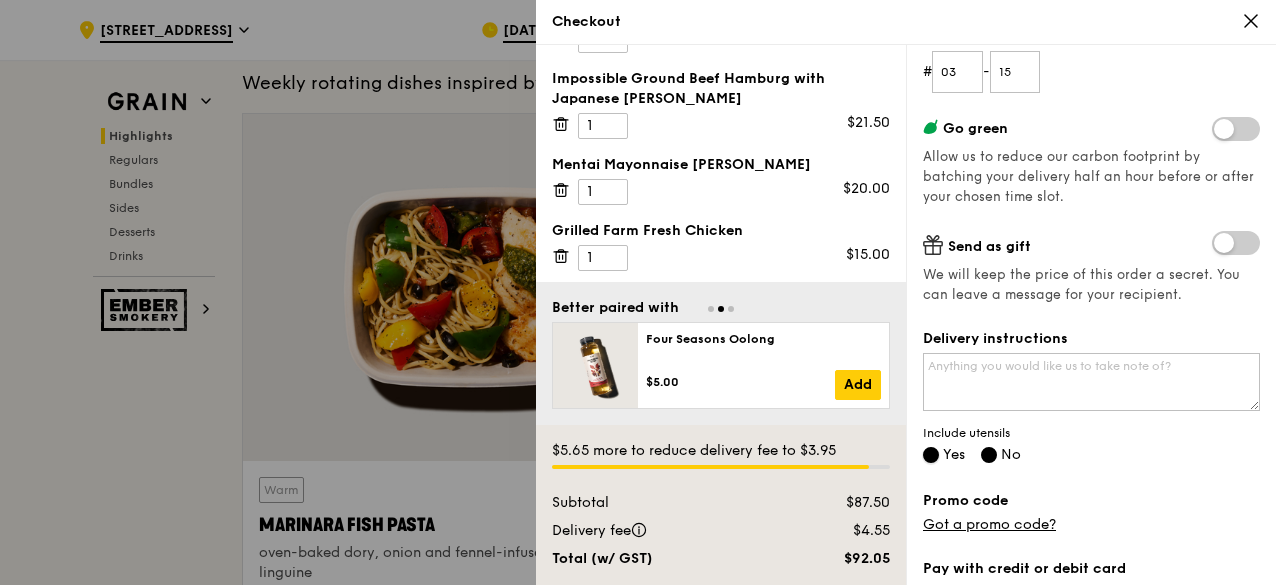 radio on "false" 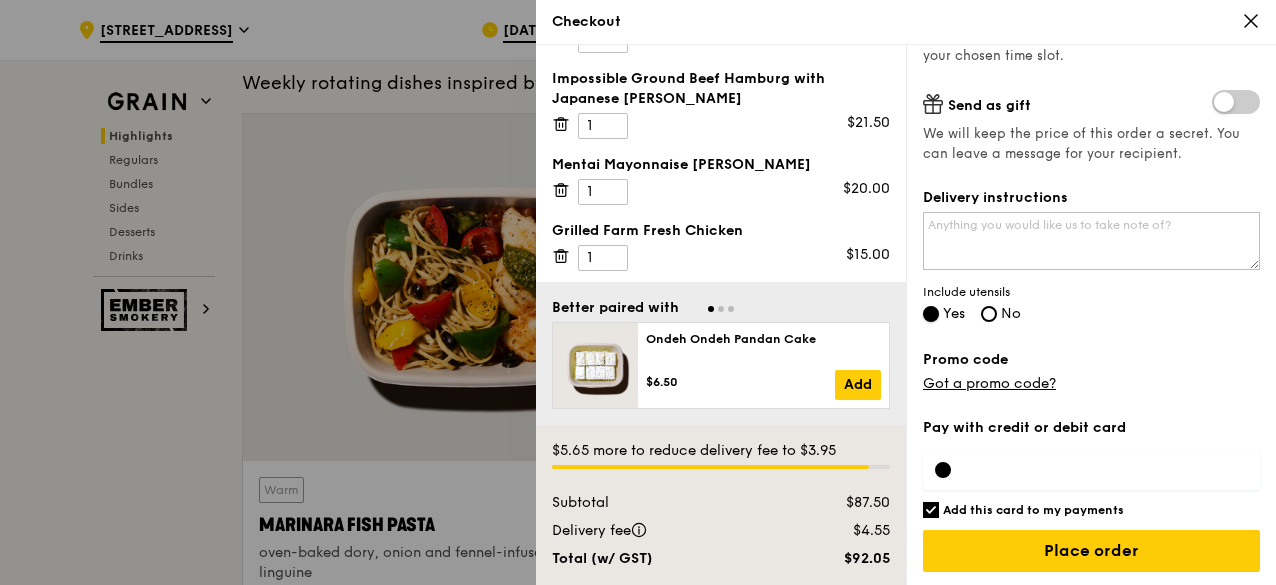 scroll, scrollTop: 0, scrollLeft: 0, axis: both 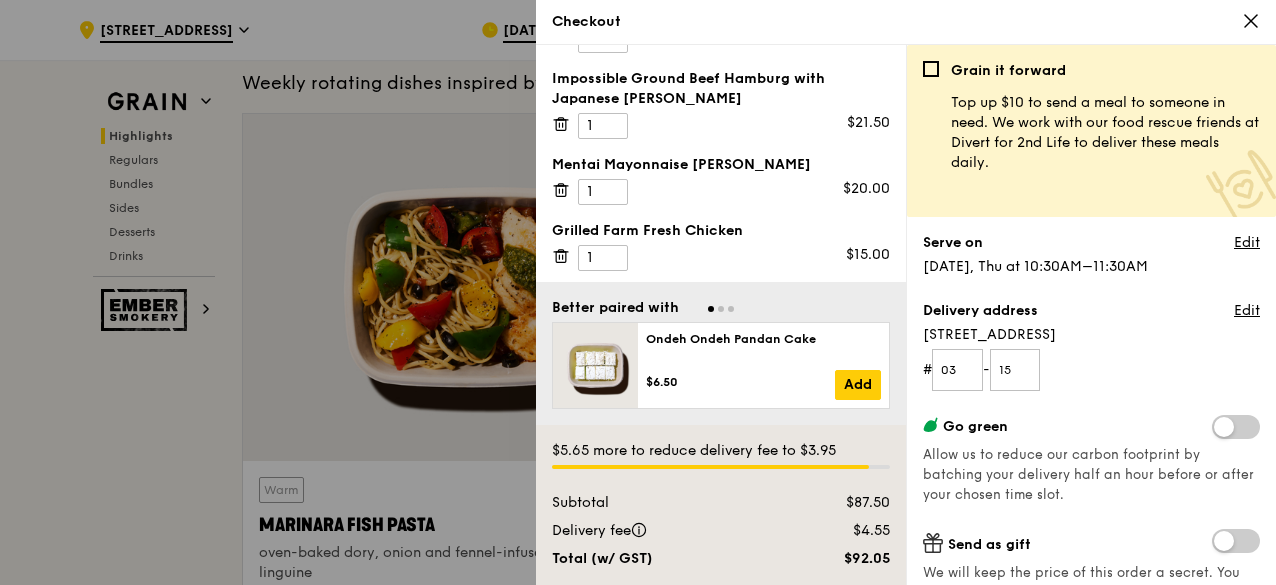 click at bounding box center [638, 292] 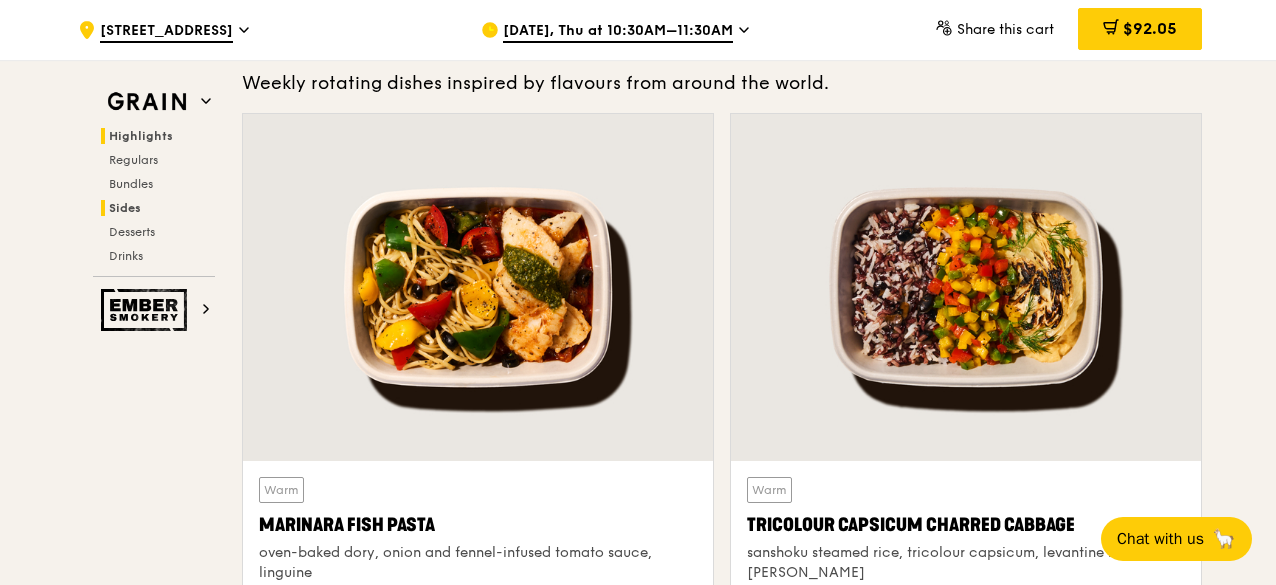 click on "Sides" at bounding box center [125, 208] 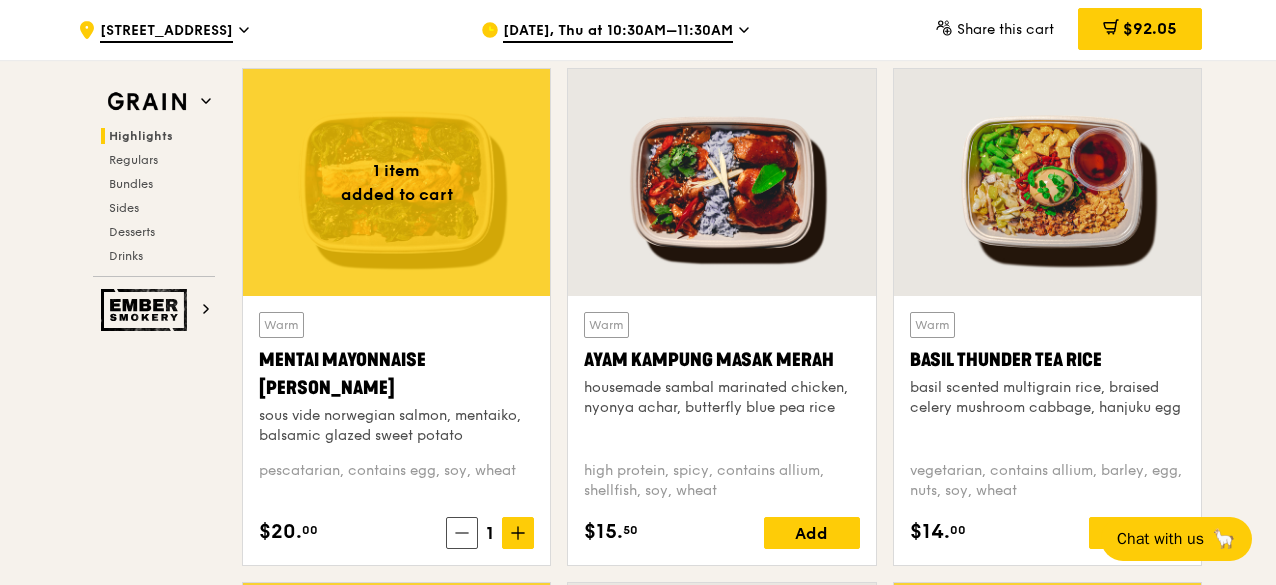 scroll, scrollTop: 0, scrollLeft: 0, axis: both 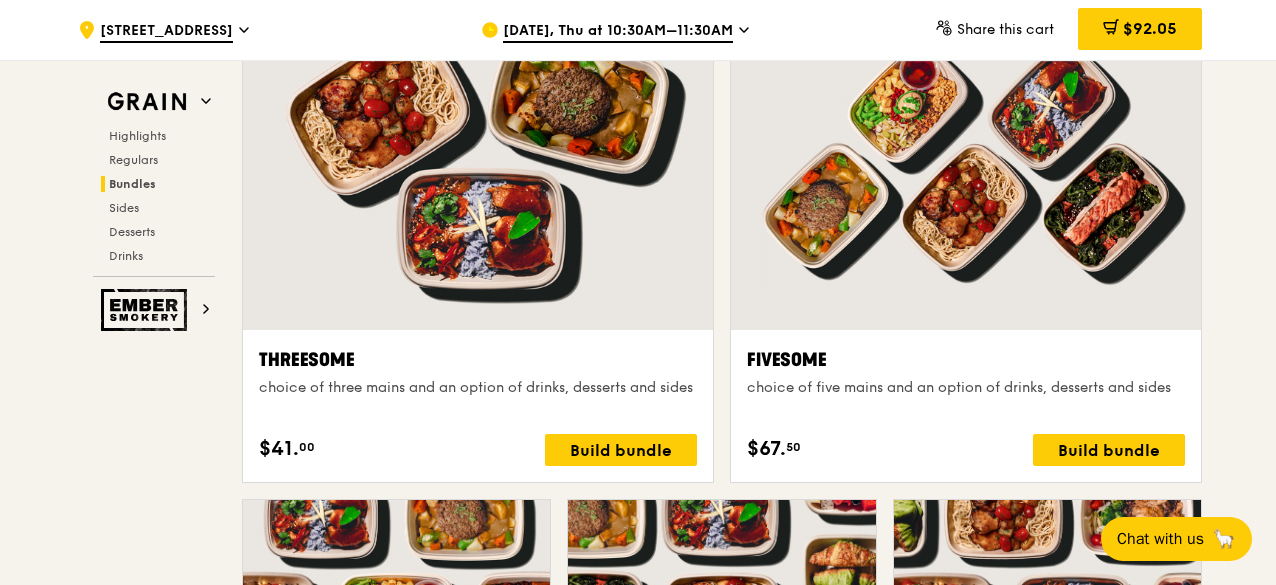 click at bounding box center [966, 156] 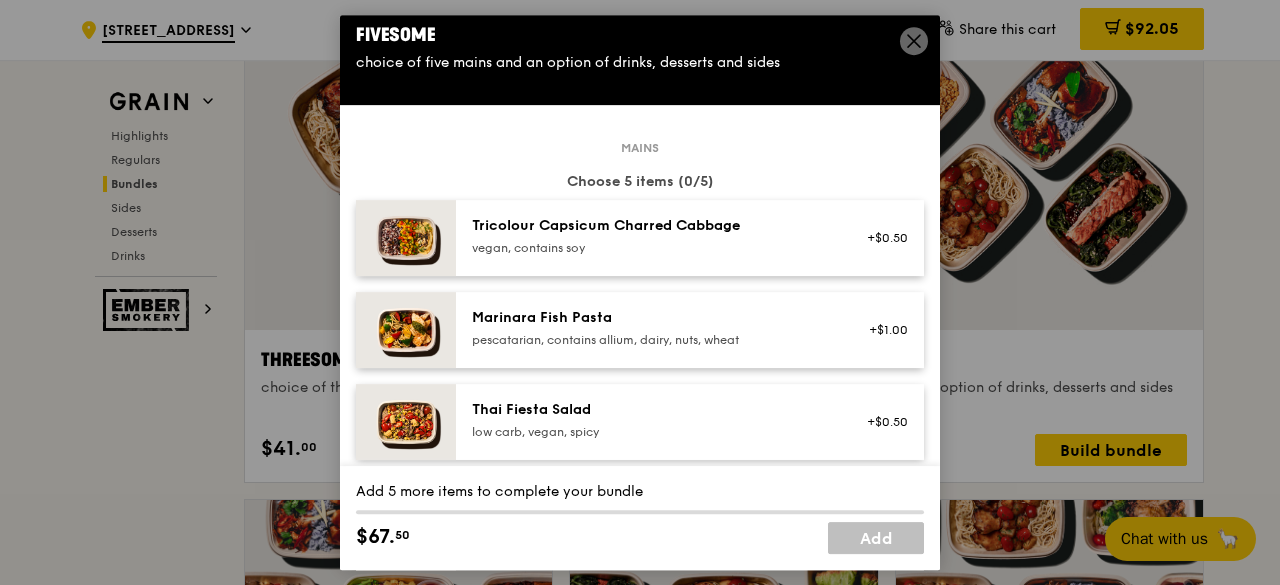 scroll, scrollTop: 0, scrollLeft: 0, axis: both 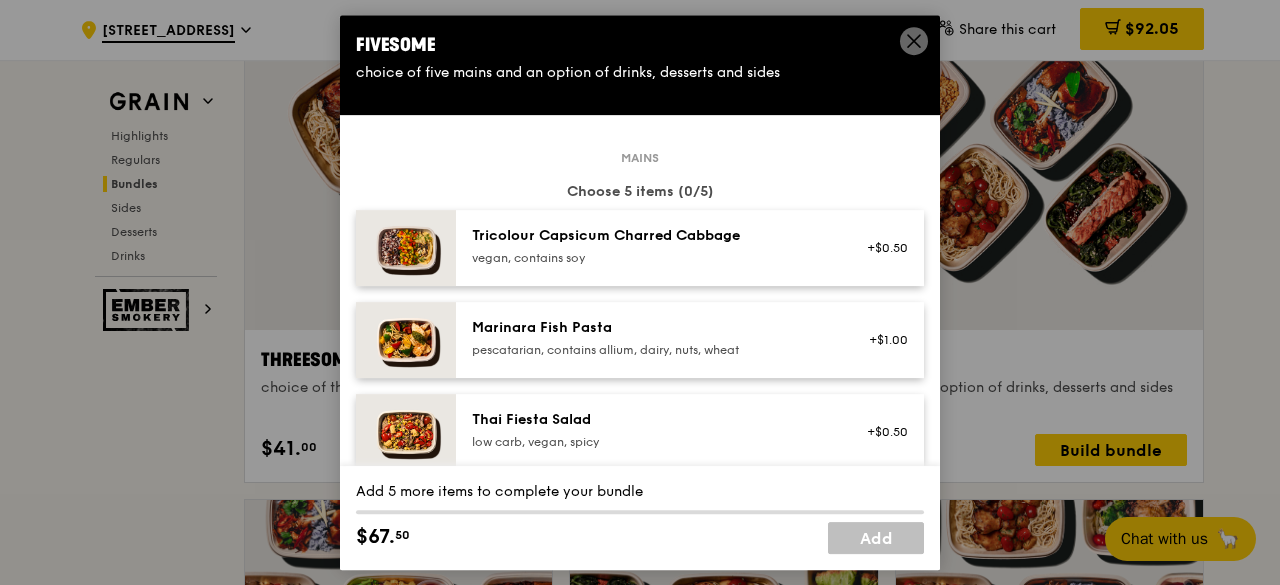 click 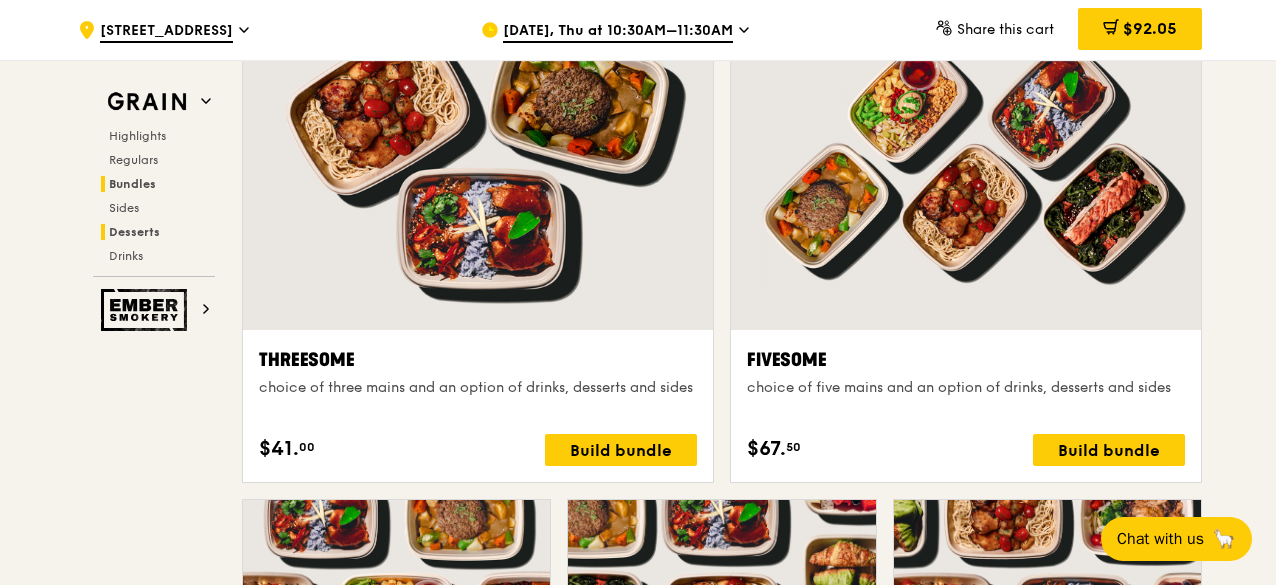 click on "Desserts" at bounding box center [134, 232] 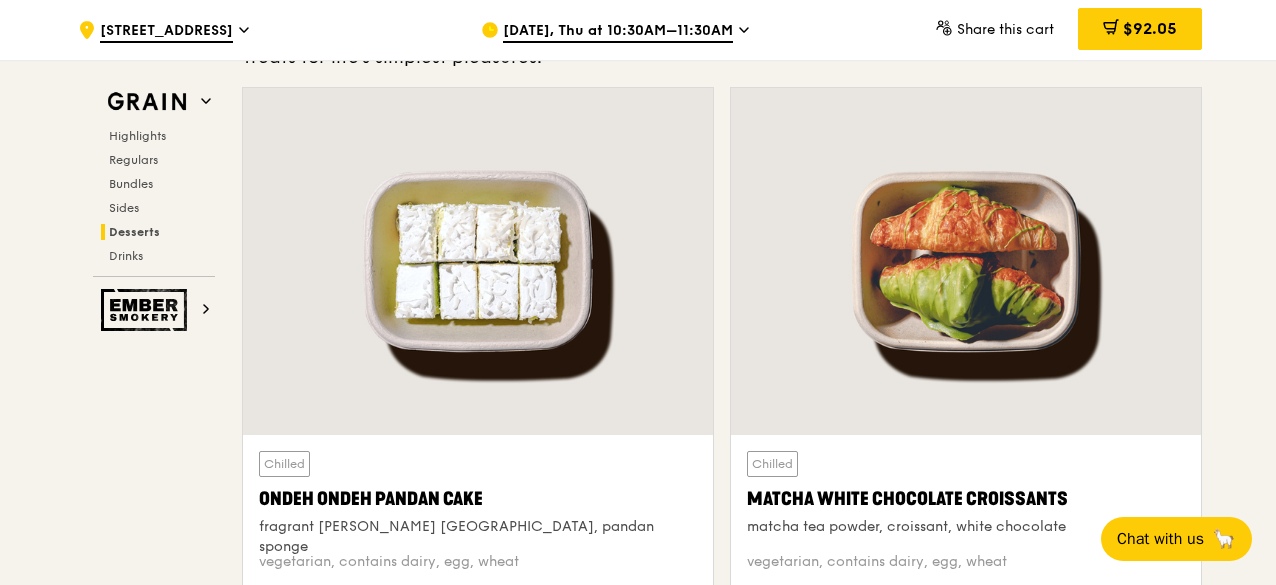 scroll, scrollTop: 5691, scrollLeft: 0, axis: vertical 